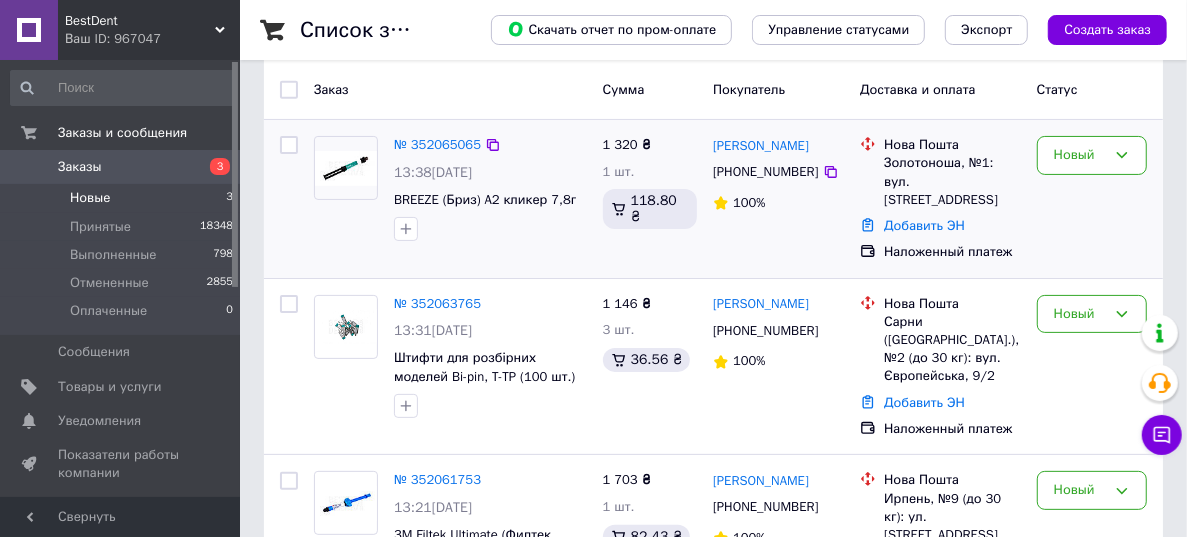 scroll, scrollTop: 136, scrollLeft: 0, axis: vertical 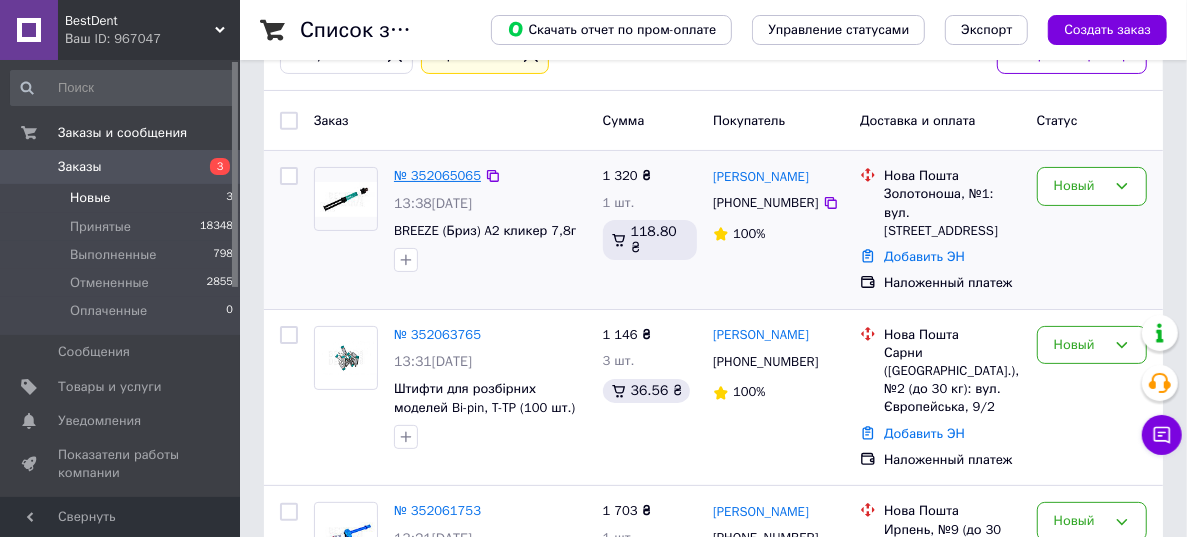 click on "№ 352065065" at bounding box center [437, 175] 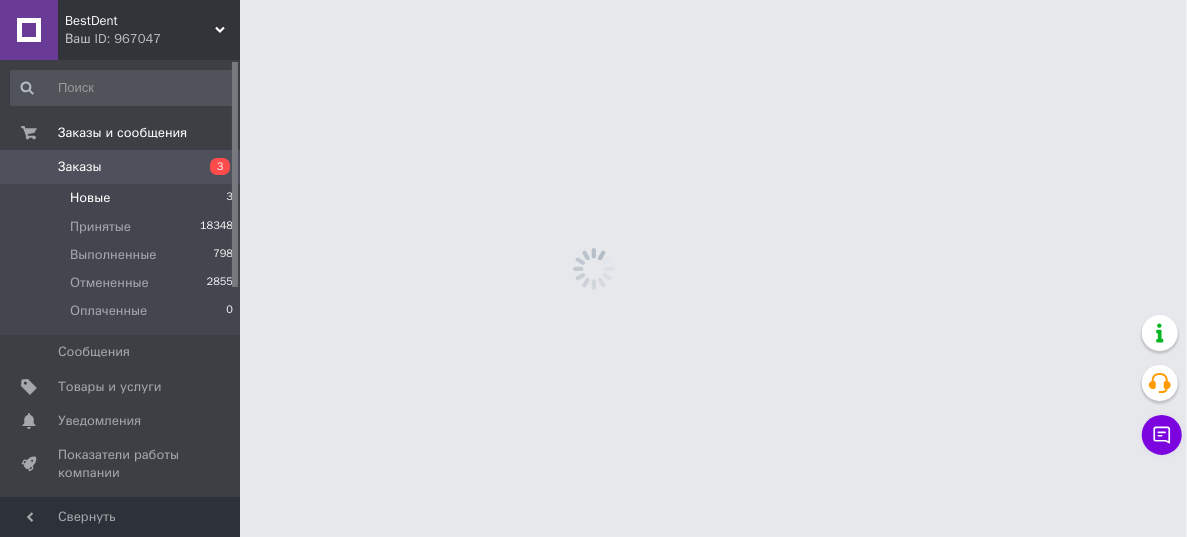 scroll, scrollTop: 0, scrollLeft: 0, axis: both 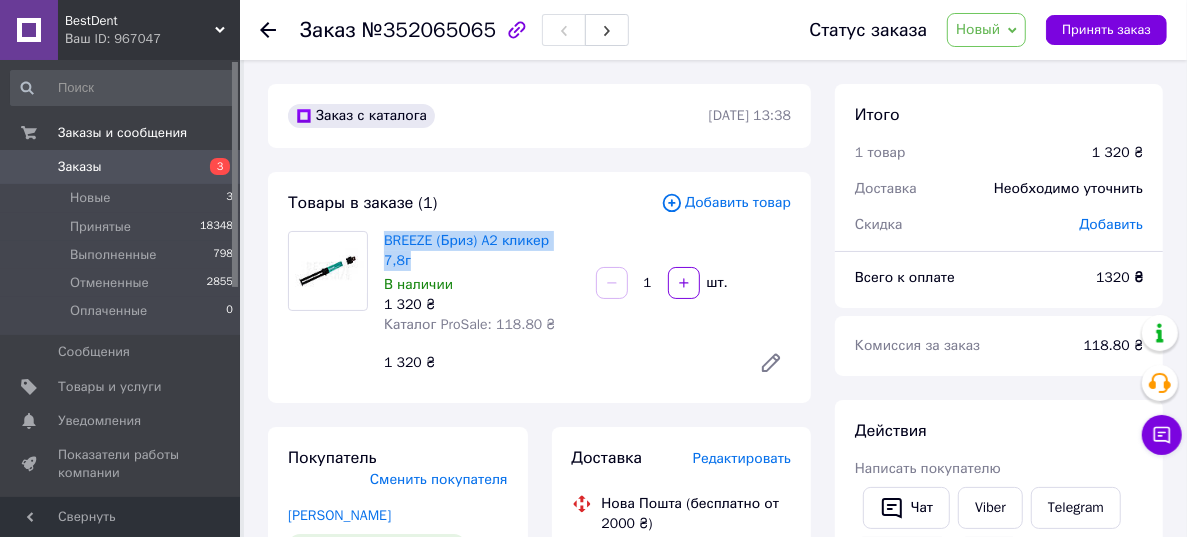 drag, startPoint x: 379, startPoint y: 241, endPoint x: 573, endPoint y: 239, distance: 194.01031 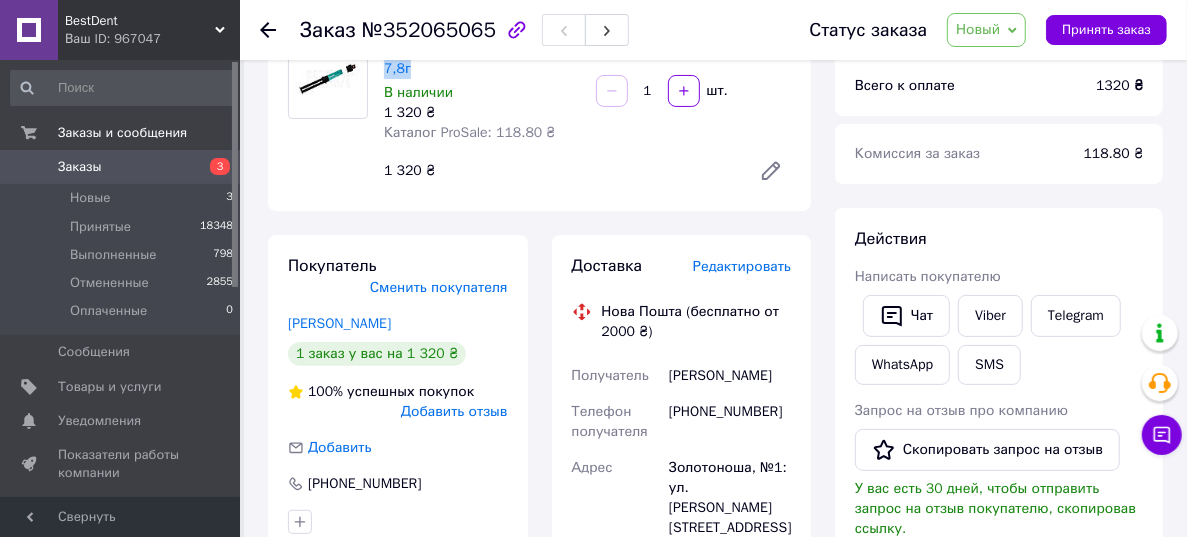 scroll, scrollTop: 272, scrollLeft: 0, axis: vertical 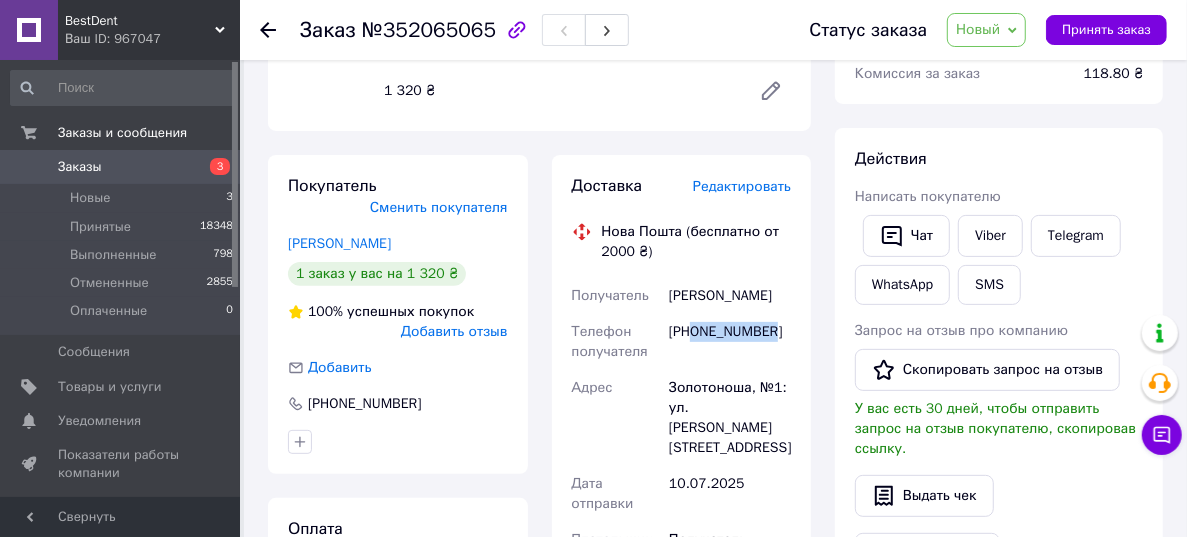 drag, startPoint x: 696, startPoint y: 305, endPoint x: 783, endPoint y: 301, distance: 87.0919 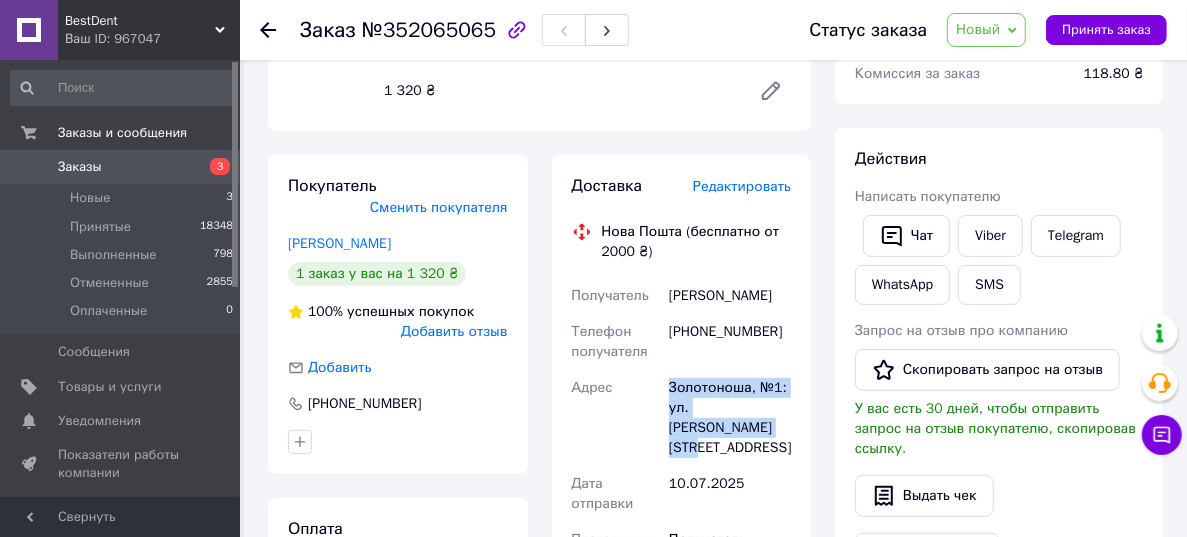 drag, startPoint x: 670, startPoint y: 370, endPoint x: 696, endPoint y: 414, distance: 51.10773 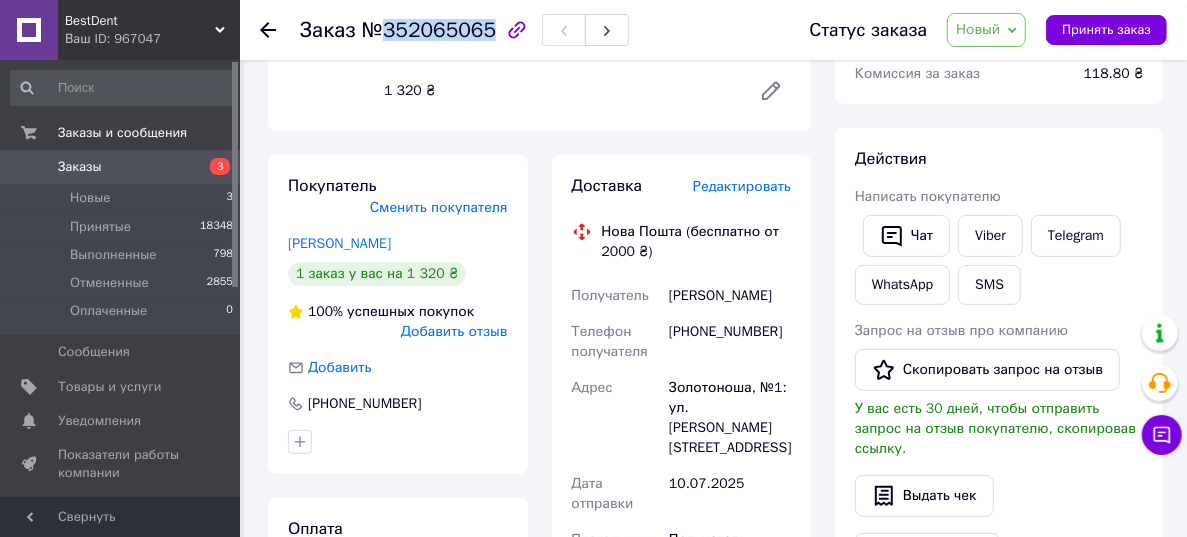 drag, startPoint x: 382, startPoint y: 37, endPoint x: 481, endPoint y: 29, distance: 99.32271 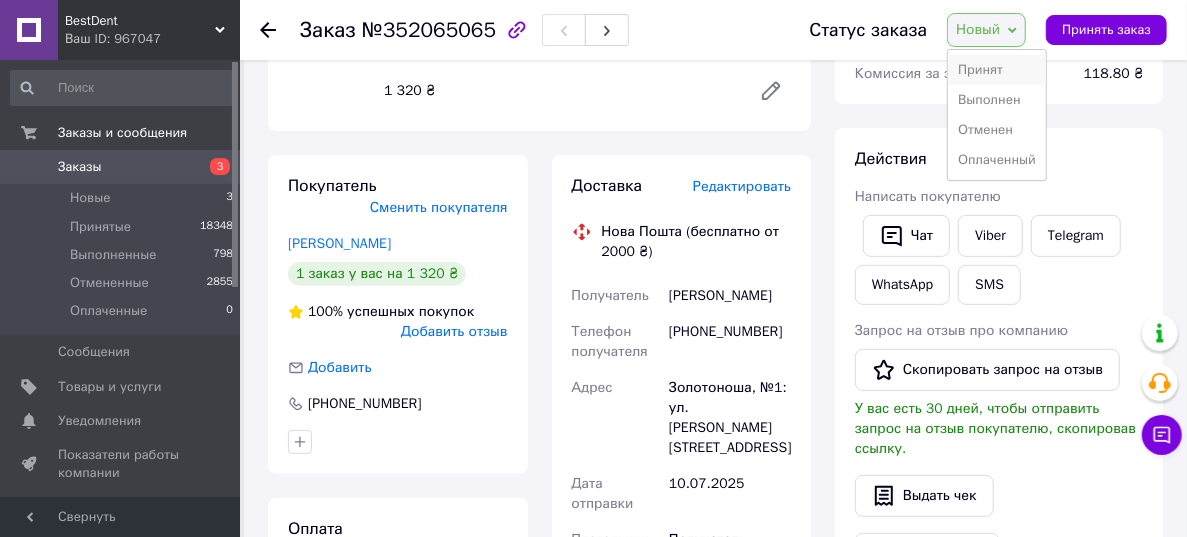 click on "Принят" at bounding box center (997, 70) 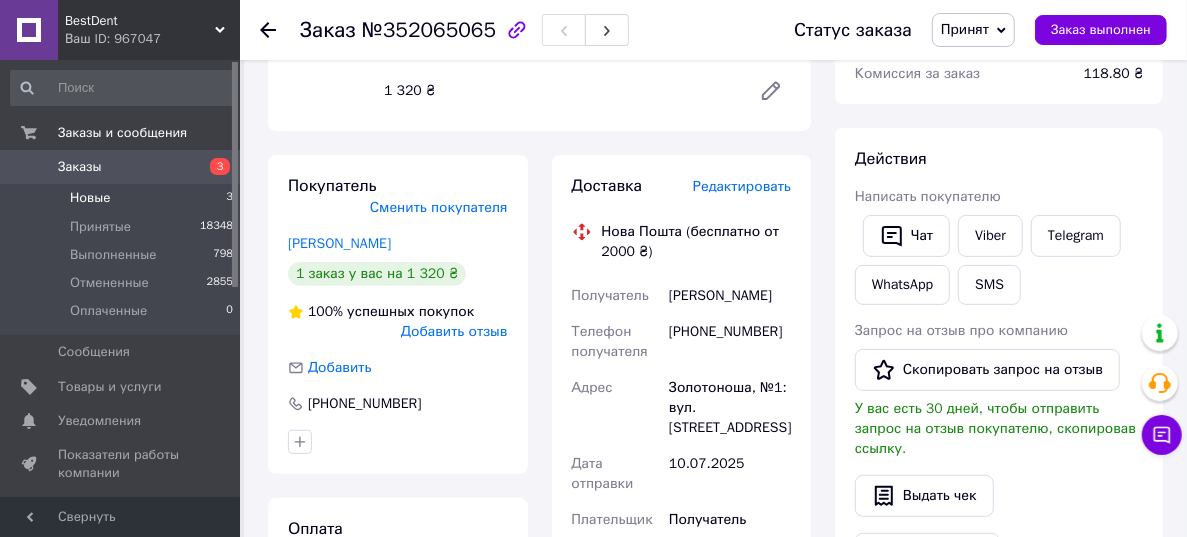 click on "Новые" at bounding box center [90, 198] 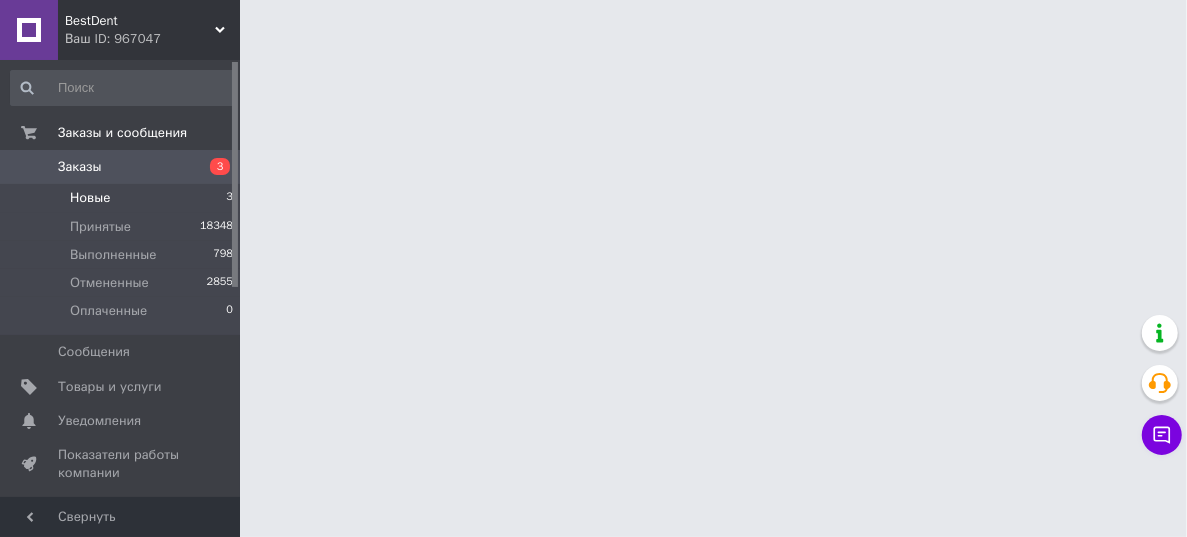 scroll, scrollTop: 0, scrollLeft: 0, axis: both 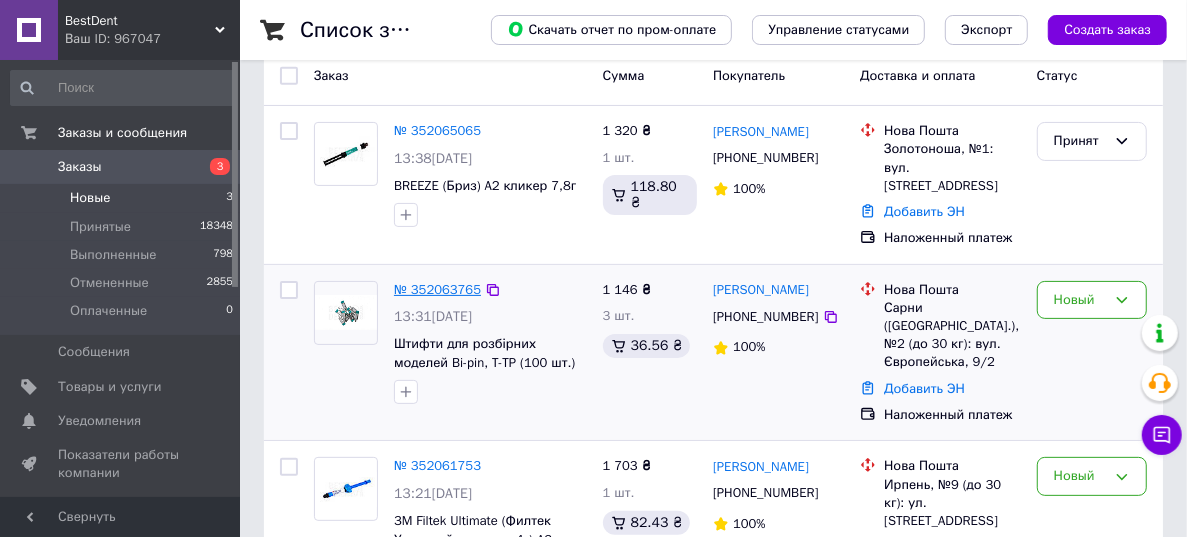 click on "№ 352063765" at bounding box center (437, 289) 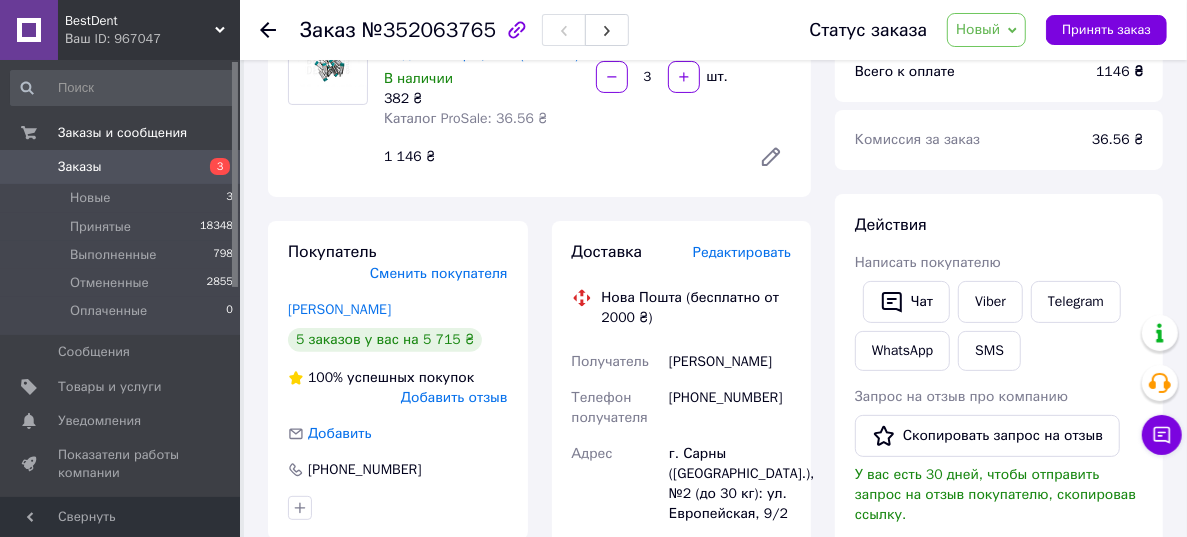 scroll, scrollTop: 90, scrollLeft: 0, axis: vertical 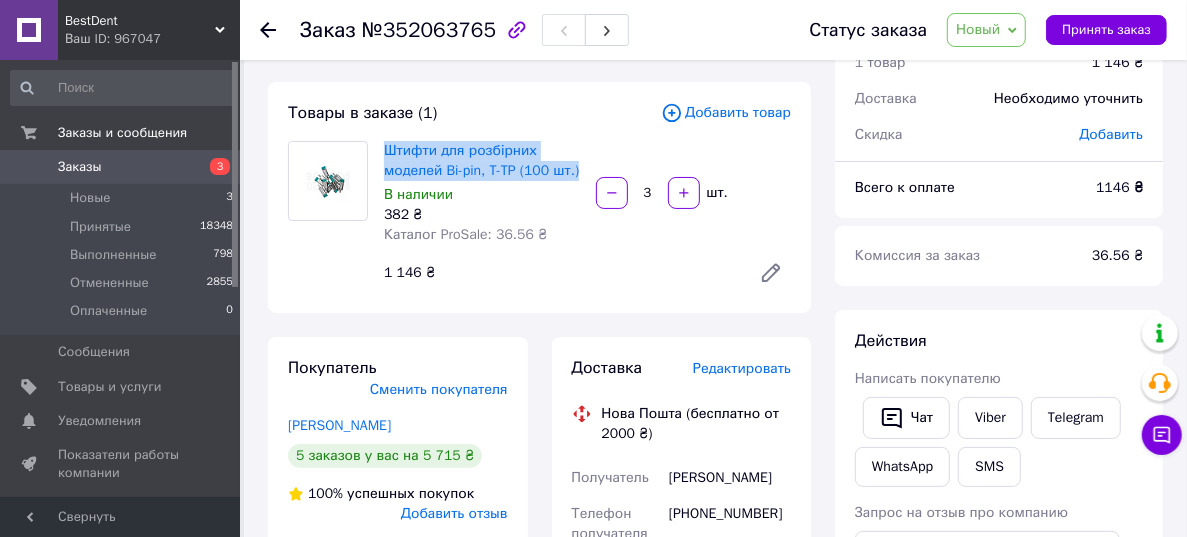 drag, startPoint x: 585, startPoint y: 174, endPoint x: 386, endPoint y: 132, distance: 203.38388 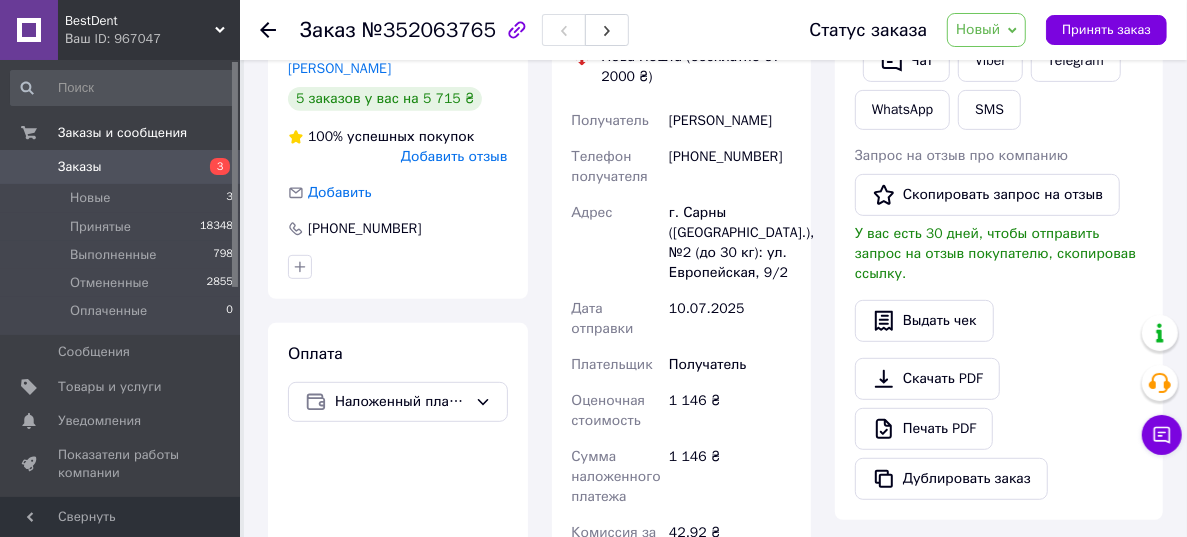 scroll, scrollTop: 454, scrollLeft: 0, axis: vertical 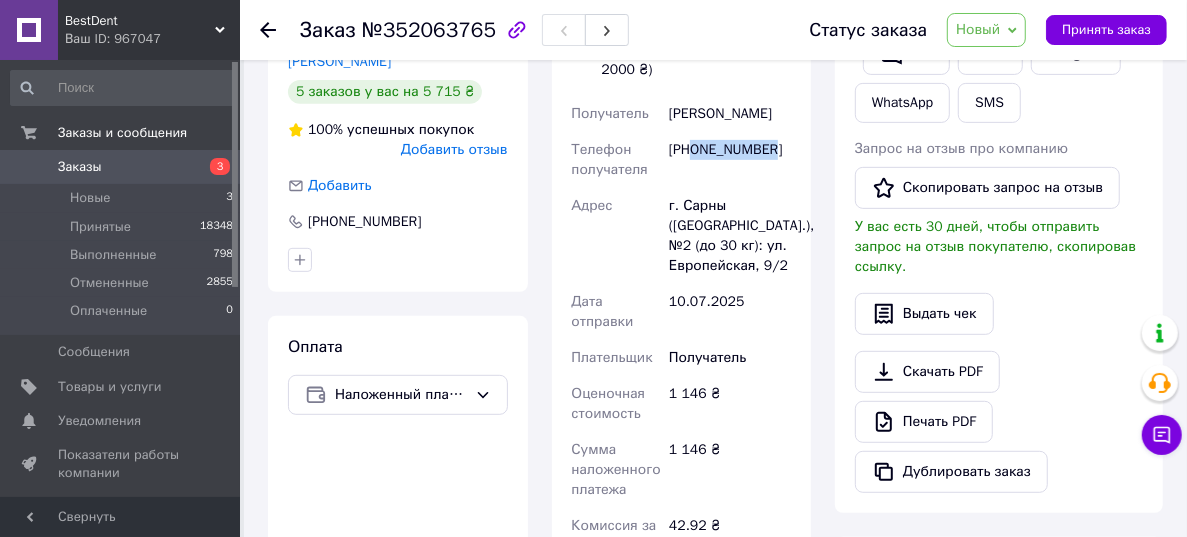 drag, startPoint x: 693, startPoint y: 149, endPoint x: 773, endPoint y: 160, distance: 80.75271 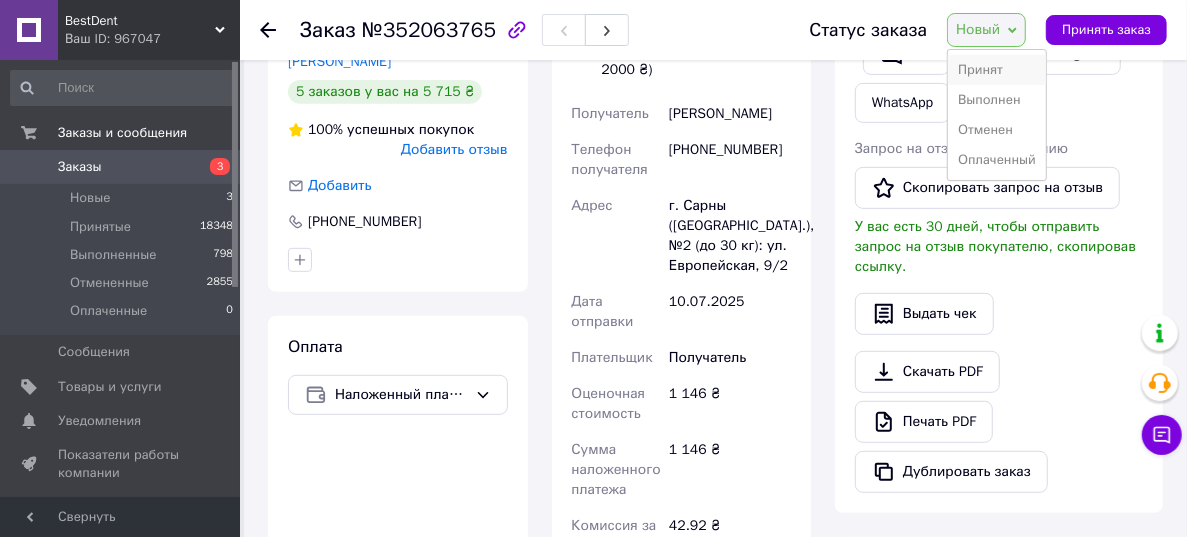 click on "Принят" at bounding box center [997, 70] 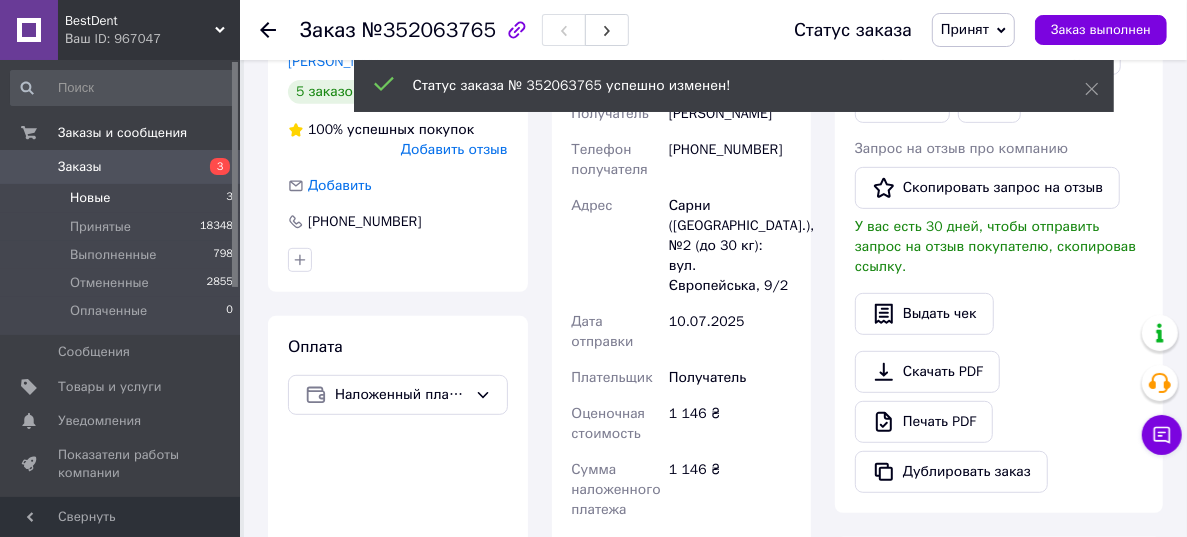 click on "Новые 3" at bounding box center [122, 198] 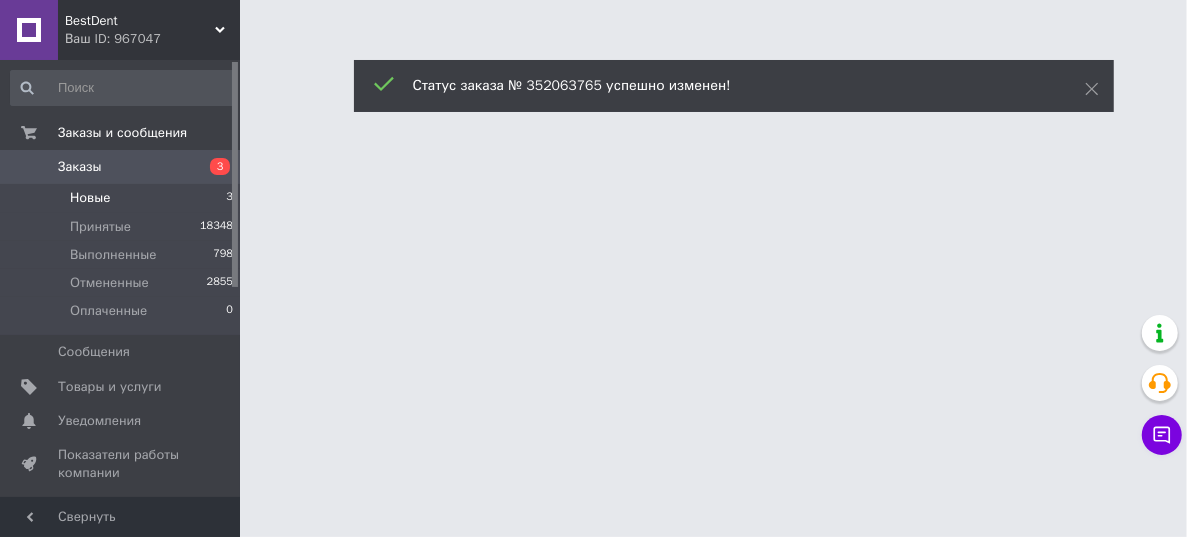 scroll, scrollTop: 0, scrollLeft: 0, axis: both 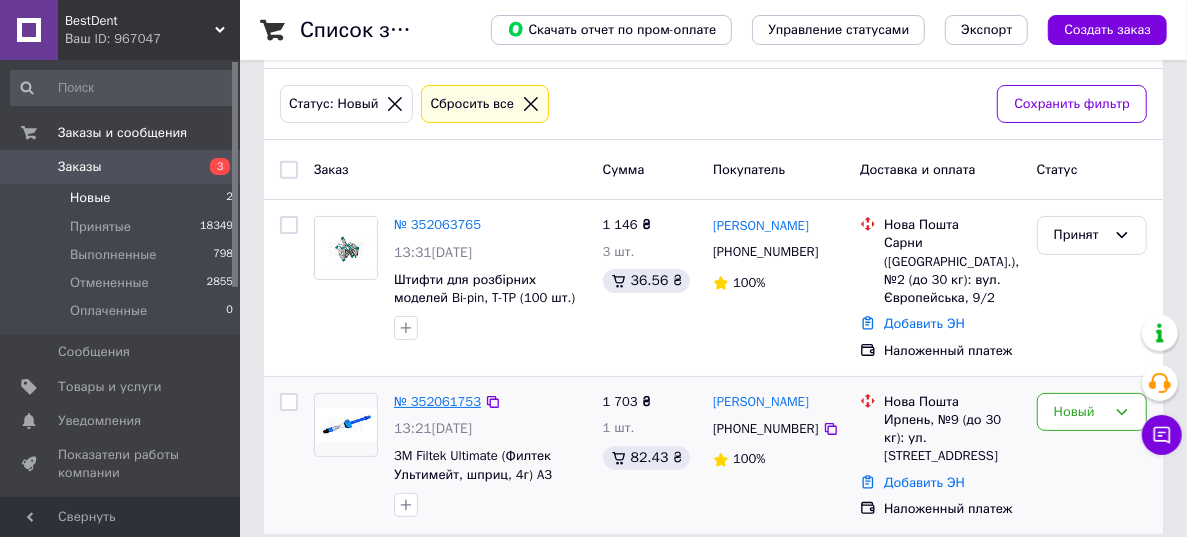 click on "№ 352061753" at bounding box center (437, 401) 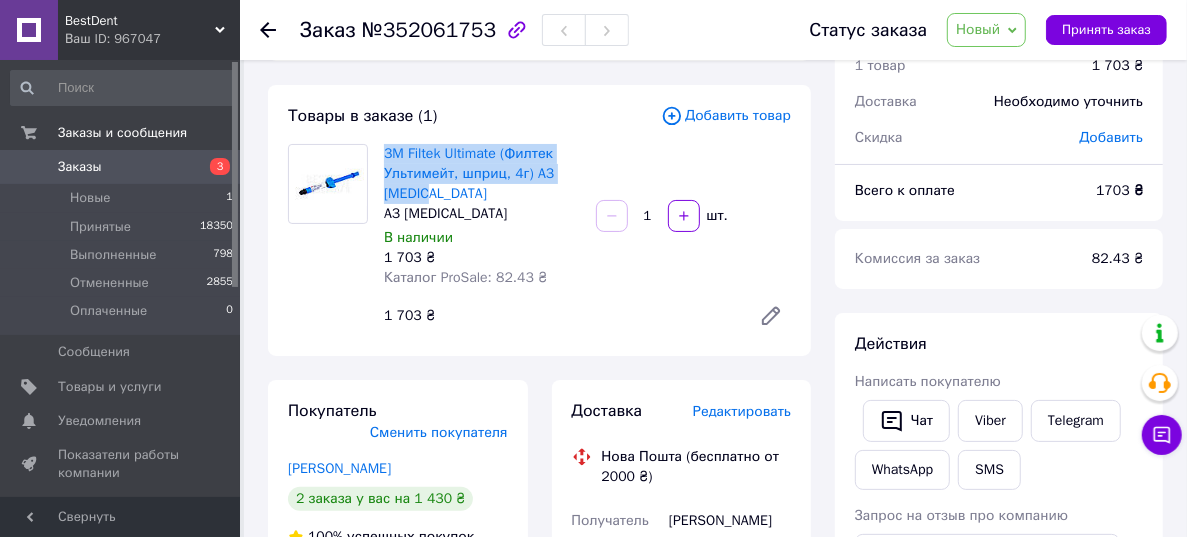 drag, startPoint x: 433, startPoint y: 197, endPoint x: 380, endPoint y: 148, distance: 72.18033 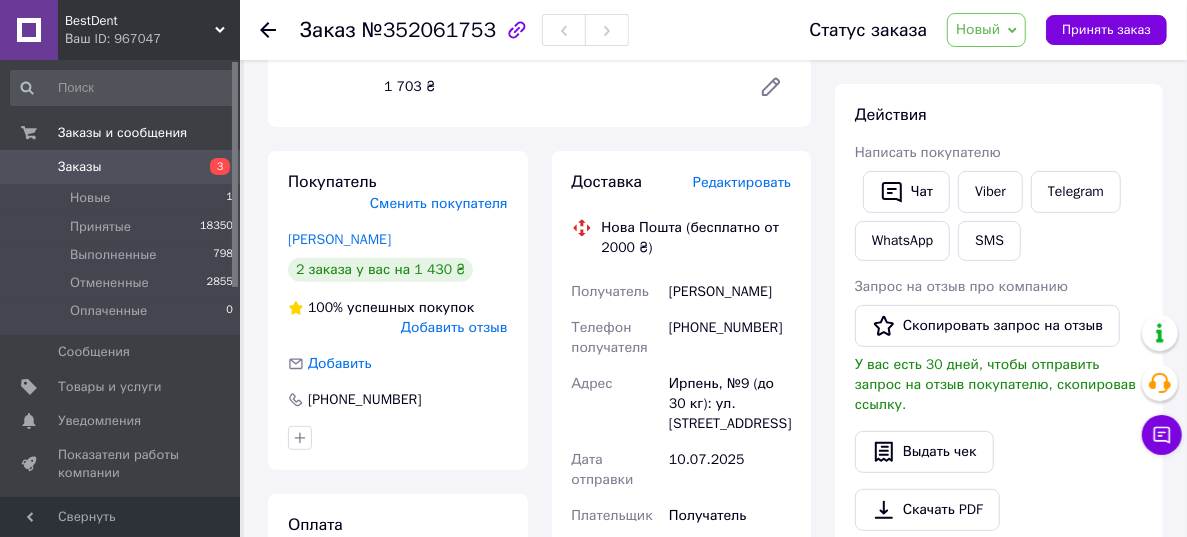 scroll, scrollTop: 450, scrollLeft: 0, axis: vertical 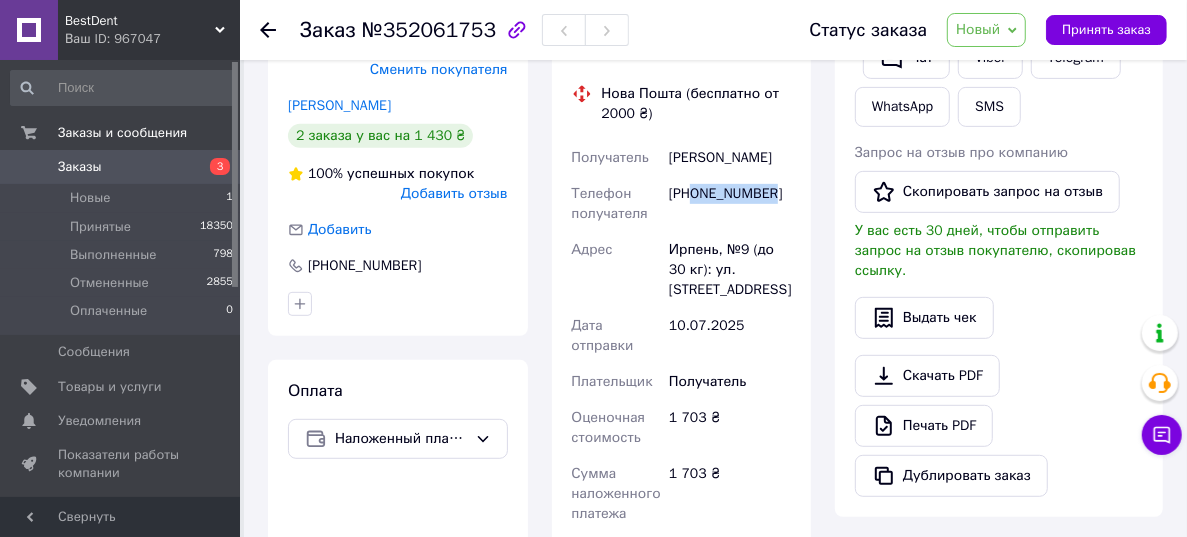 drag, startPoint x: 694, startPoint y: 191, endPoint x: 783, endPoint y: 186, distance: 89.140335 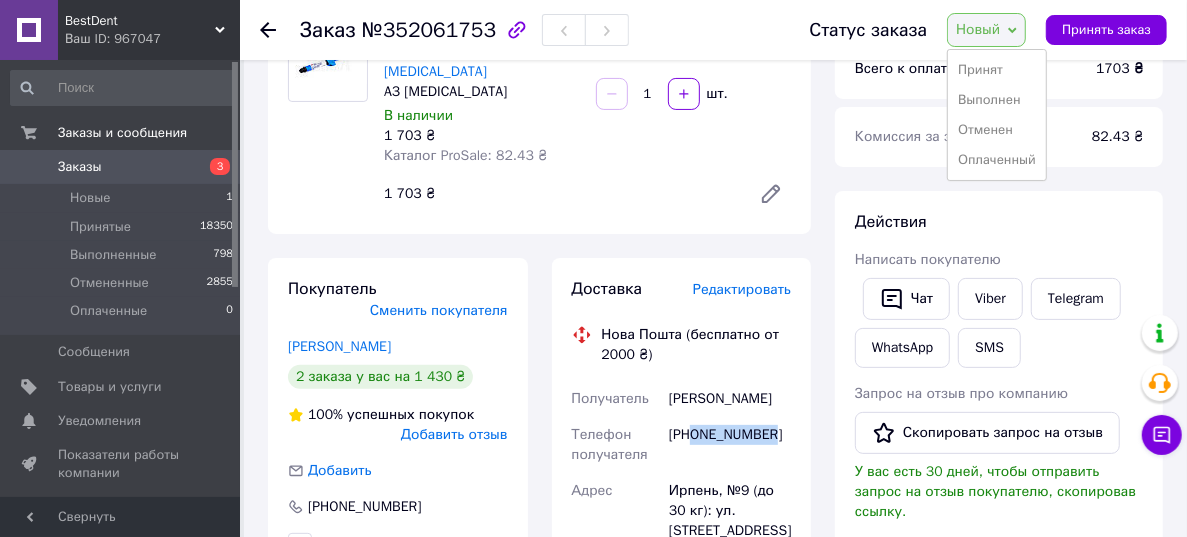 scroll, scrollTop: 87, scrollLeft: 0, axis: vertical 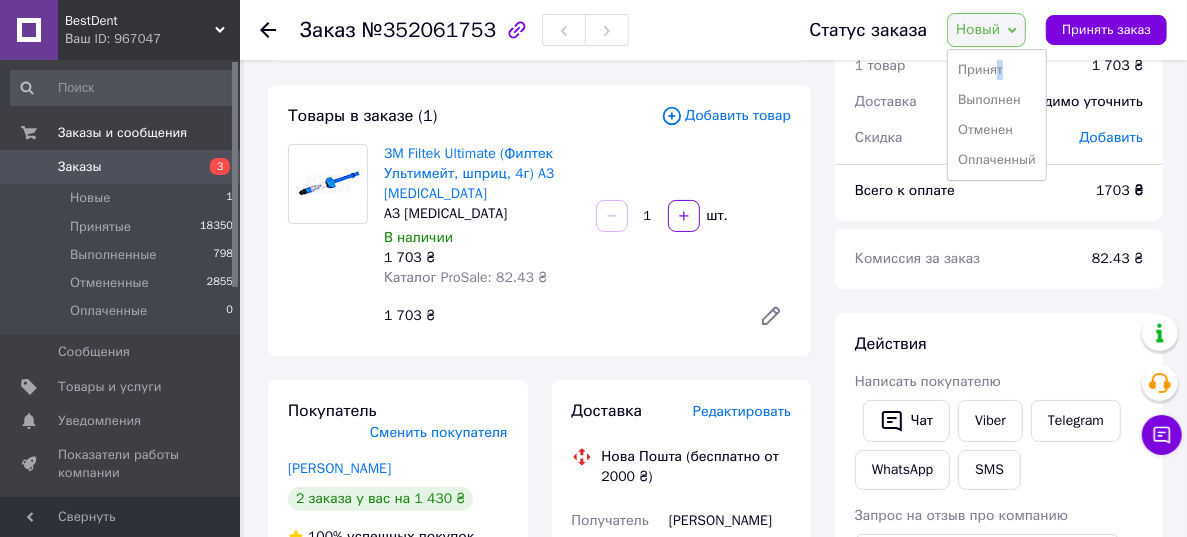 click on "Принят" at bounding box center [997, 70] 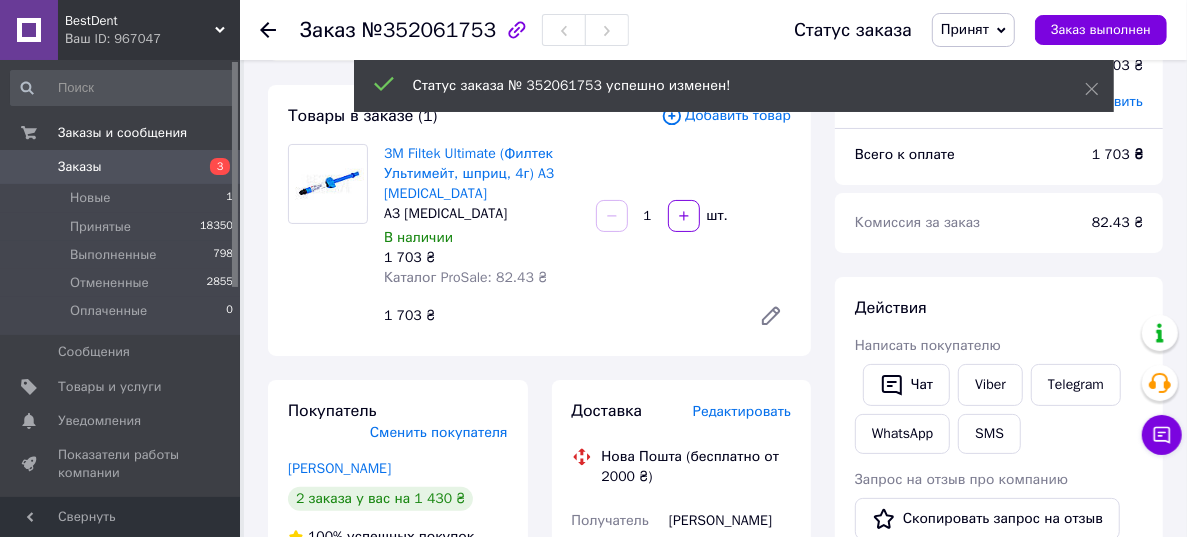 click on "Товары и услуги" at bounding box center [110, 387] 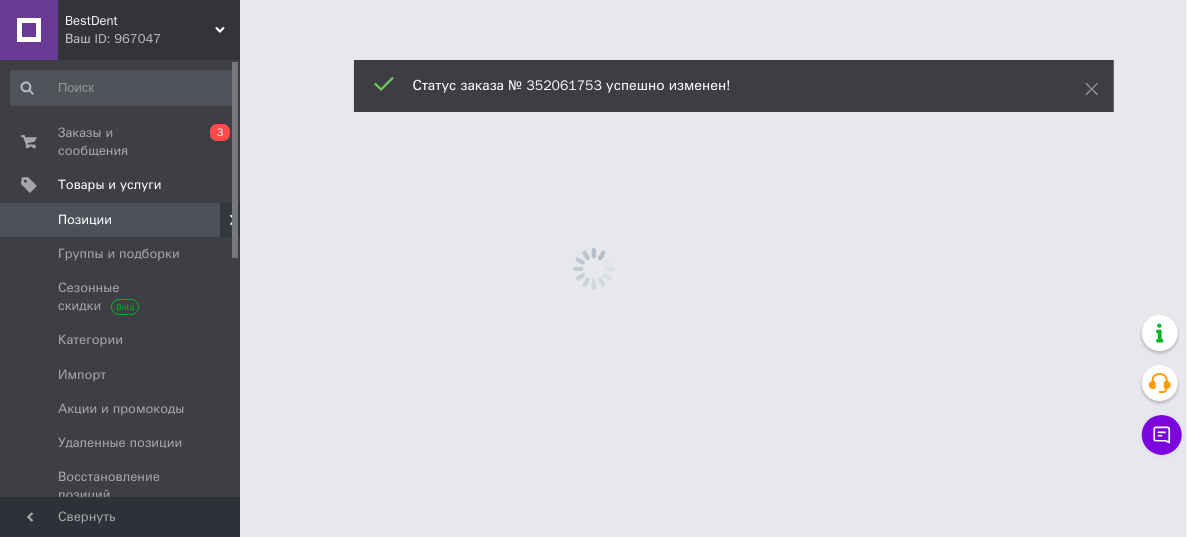 scroll, scrollTop: 0, scrollLeft: 0, axis: both 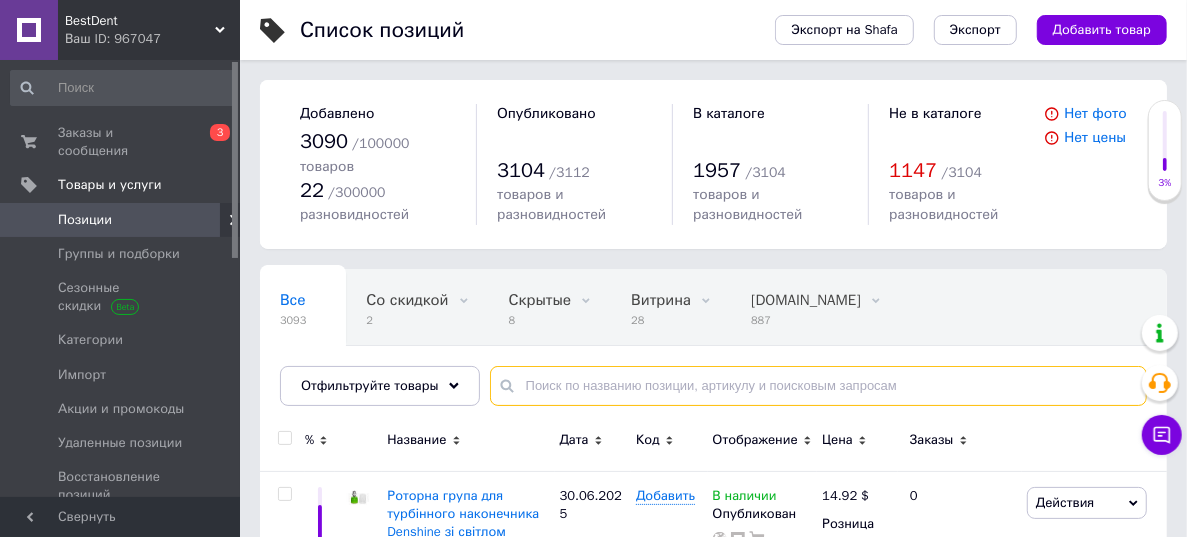 click at bounding box center (818, 386) 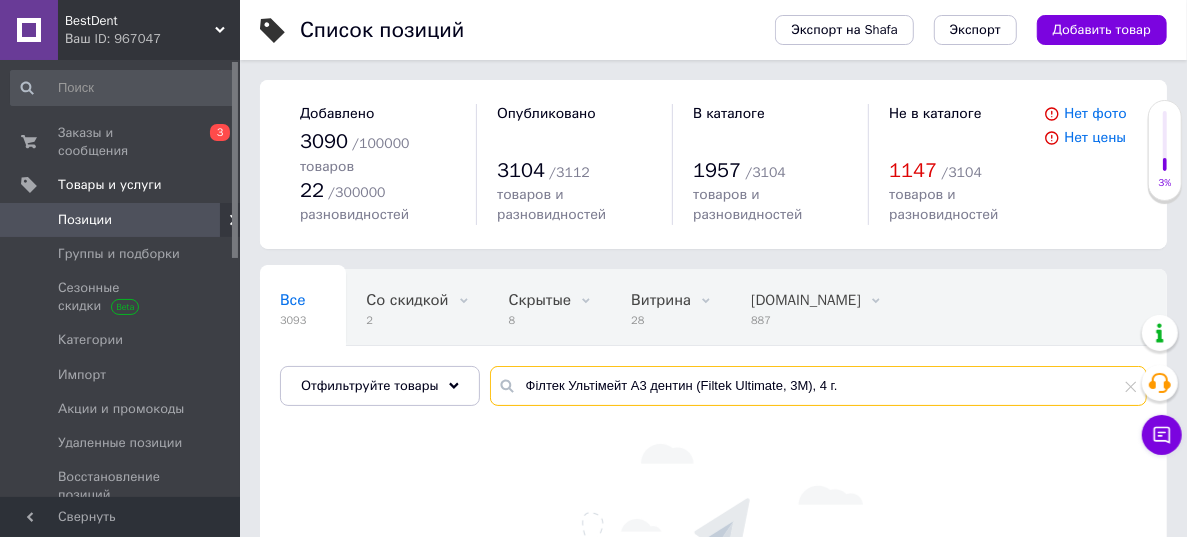 drag, startPoint x: 687, startPoint y: 365, endPoint x: 889, endPoint y: 349, distance: 202.63268 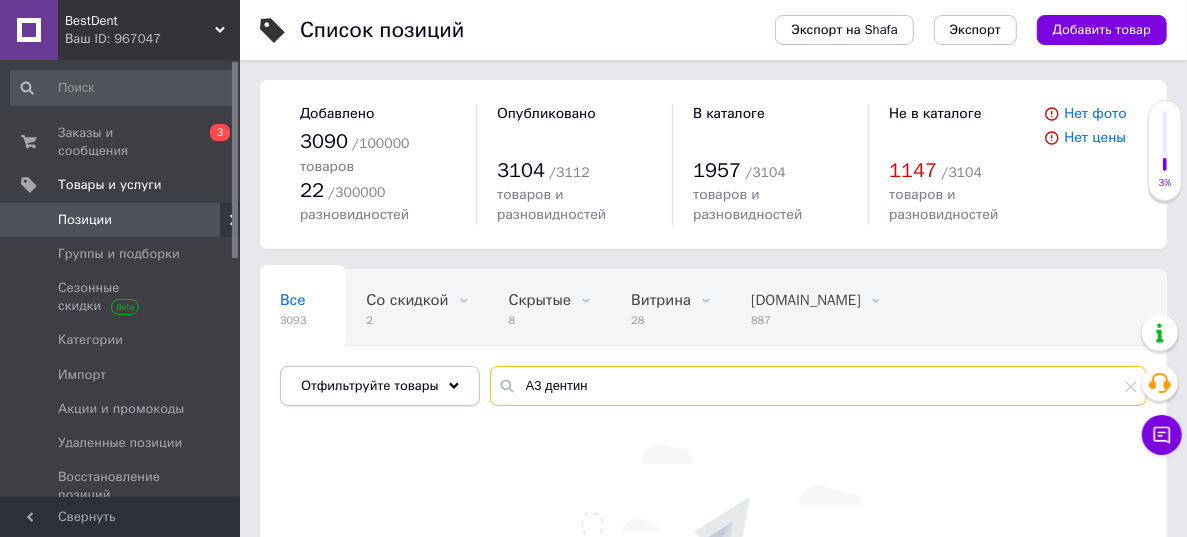 drag, startPoint x: 626, startPoint y: 367, endPoint x: 376, endPoint y: 350, distance: 250.57733 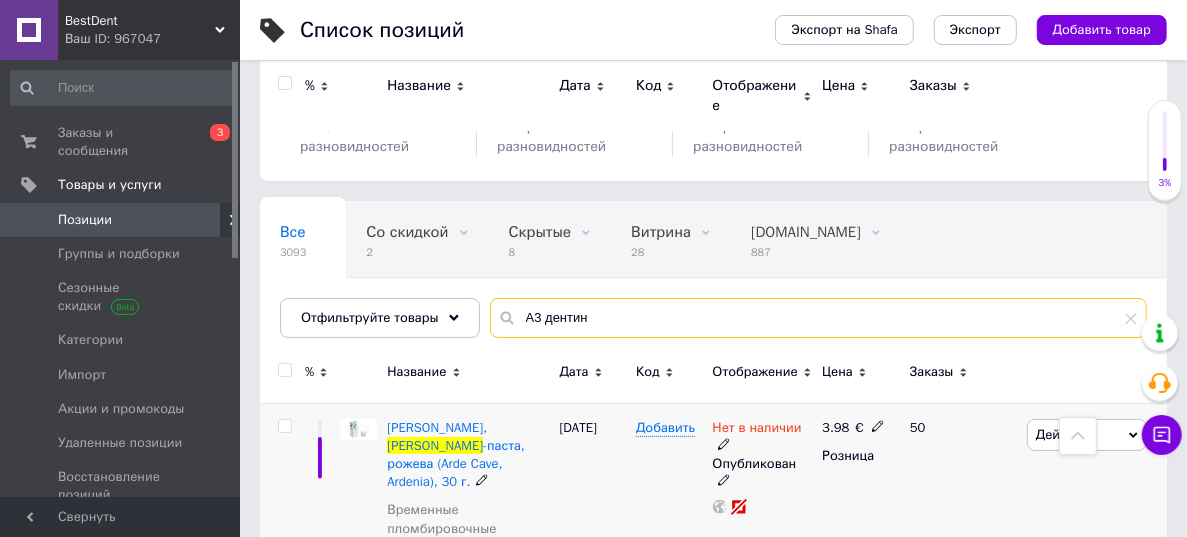 scroll, scrollTop: 60, scrollLeft: 0, axis: vertical 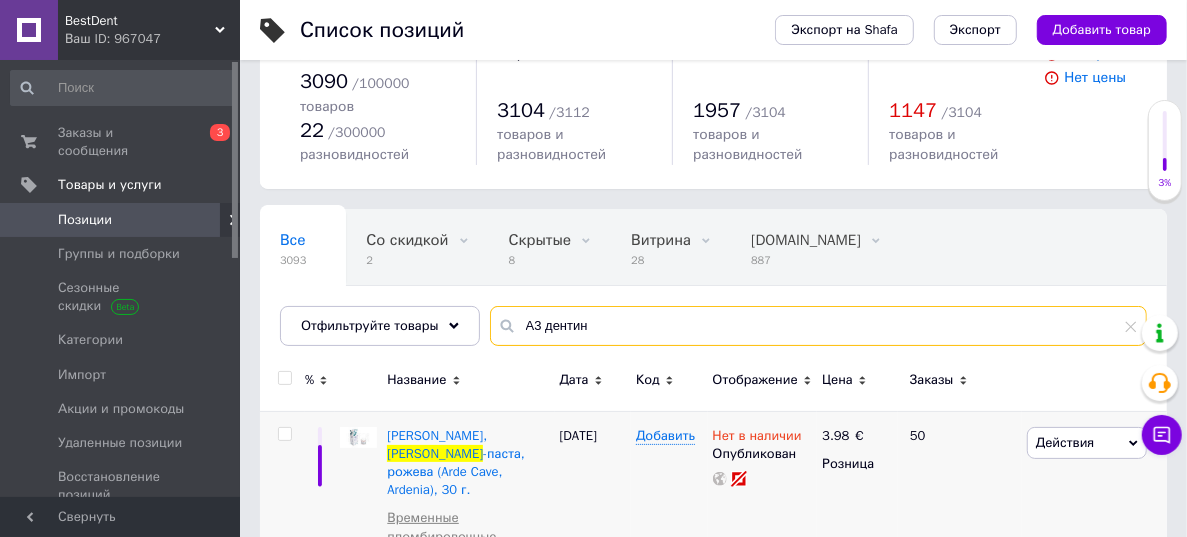 type on "A3 дентин" 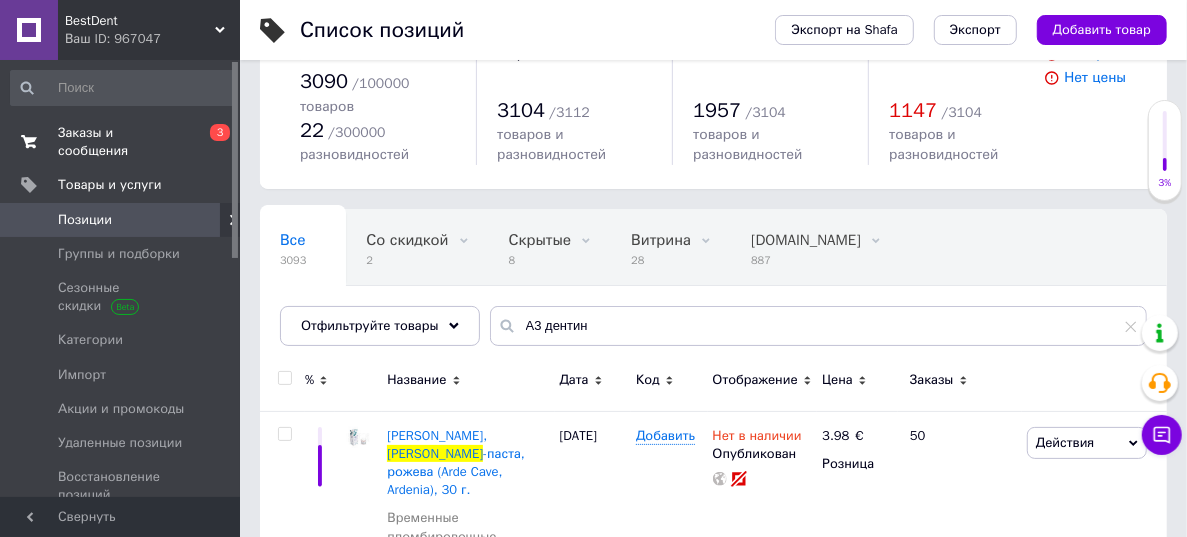 click on "Заказы и сообщения" at bounding box center [121, 142] 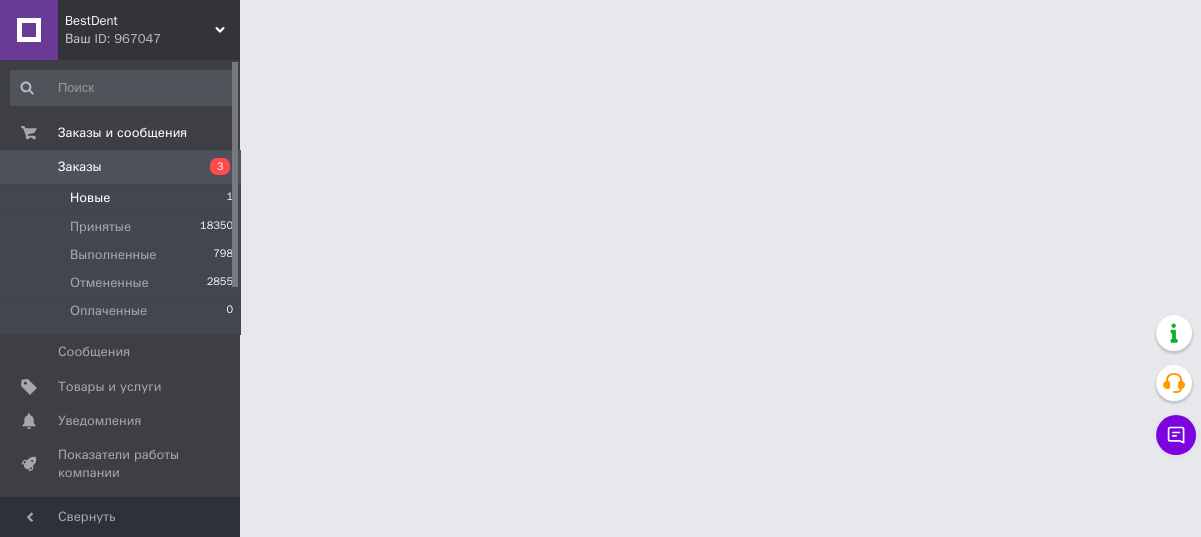 click on "Новые 1" at bounding box center (122, 198) 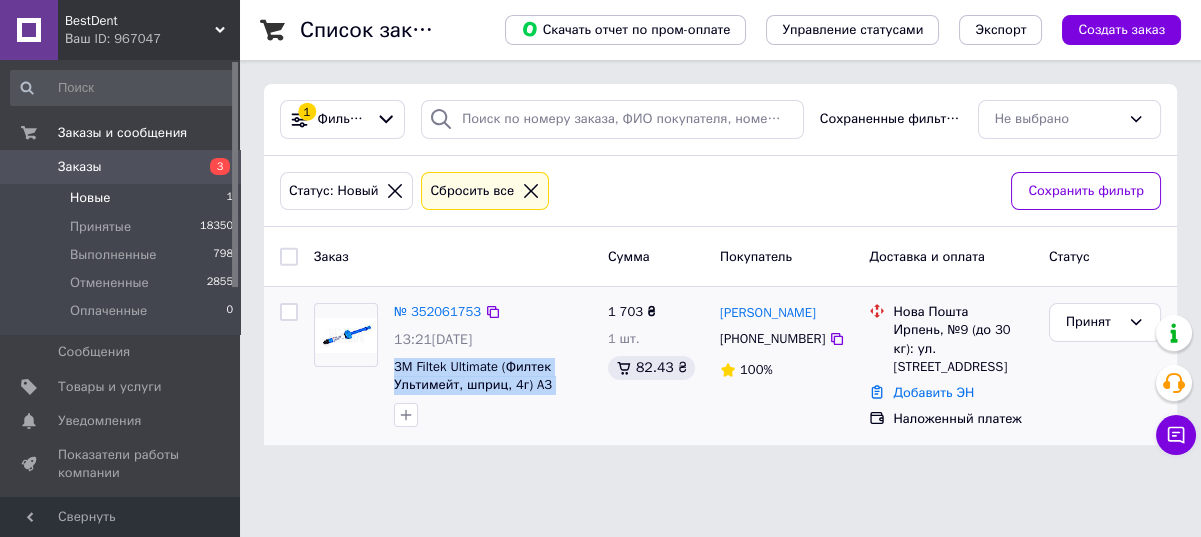 drag, startPoint x: 592, startPoint y: 391, endPoint x: 391, endPoint y: 370, distance: 202.09404 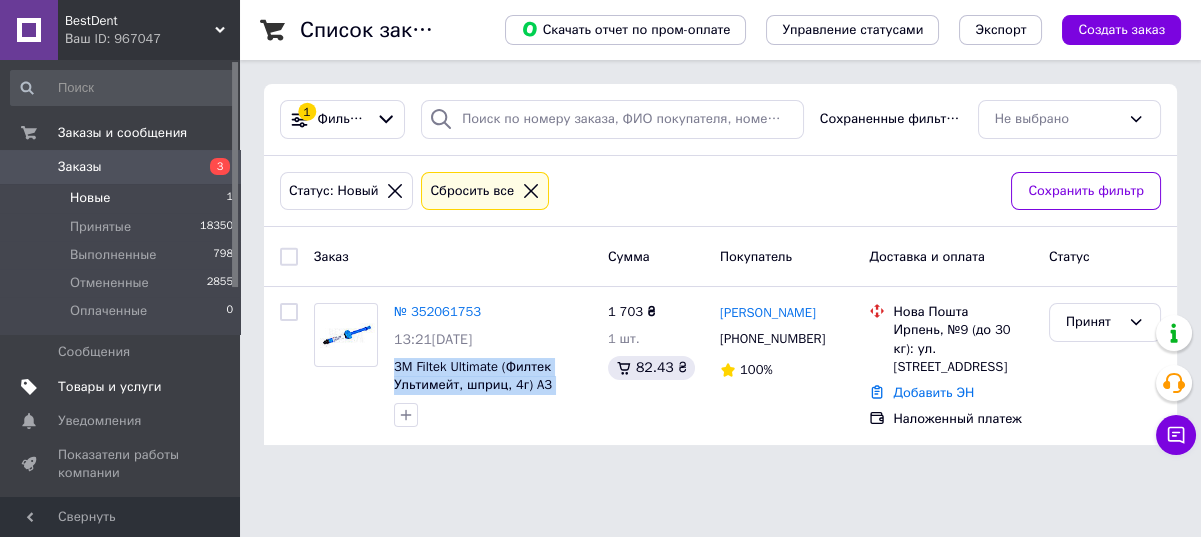 click on "Товары и услуги" at bounding box center [110, 387] 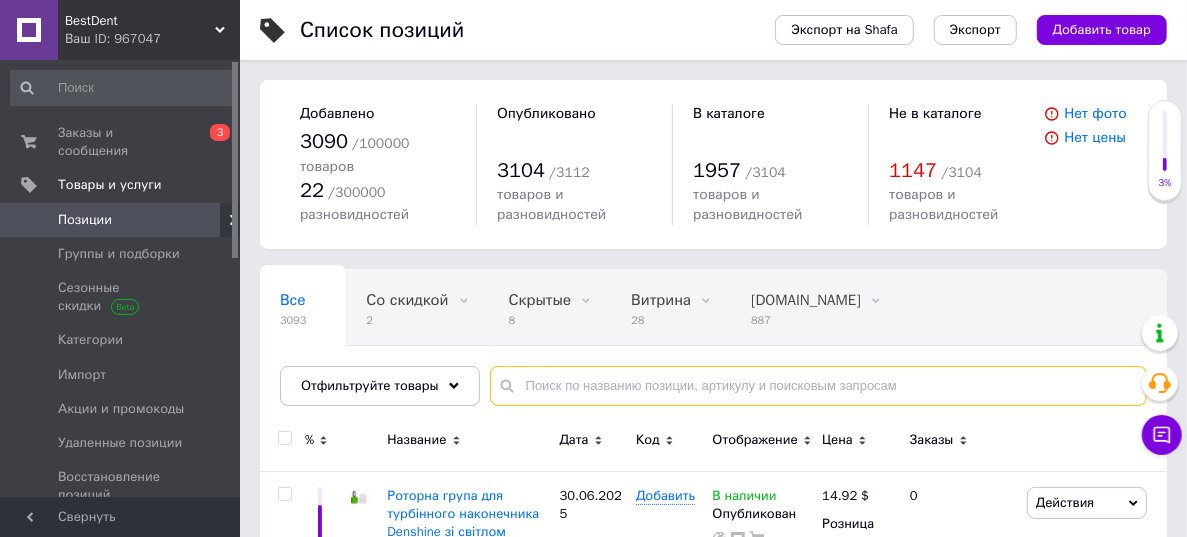 click at bounding box center [818, 386] 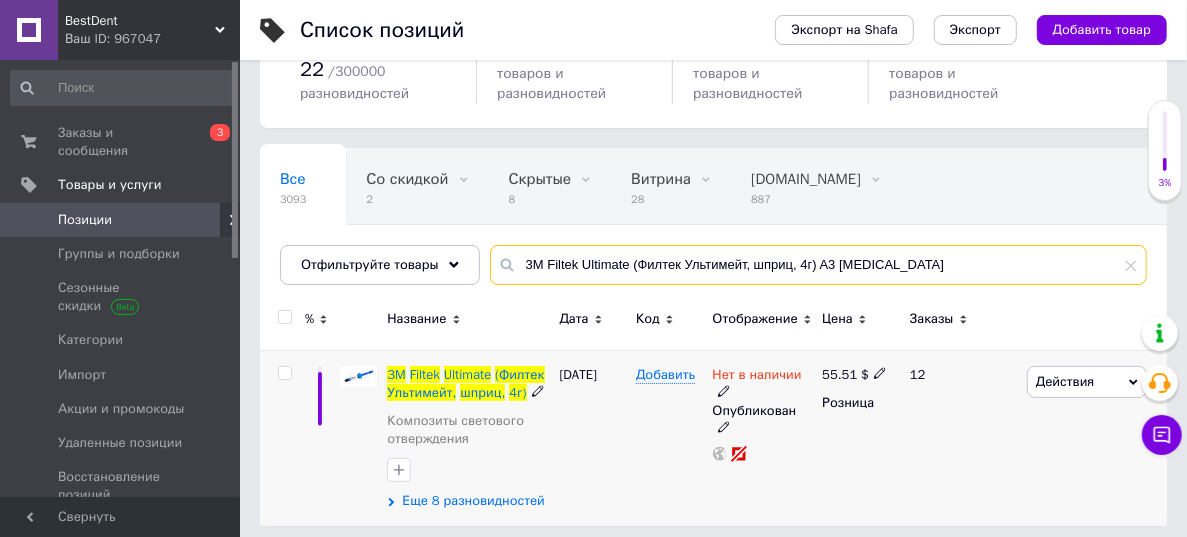 scroll, scrollTop: 120, scrollLeft: 0, axis: vertical 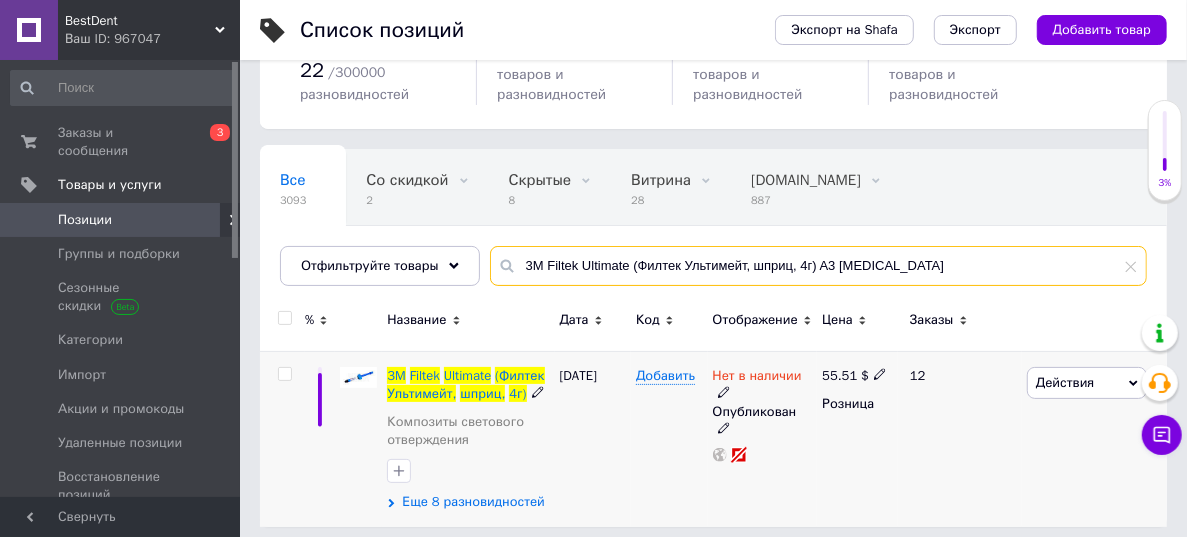 type on "3M Filtek Ultimate (Филтек Ультимейт, шприц, 4г) A3 [MEDICAL_DATA]" 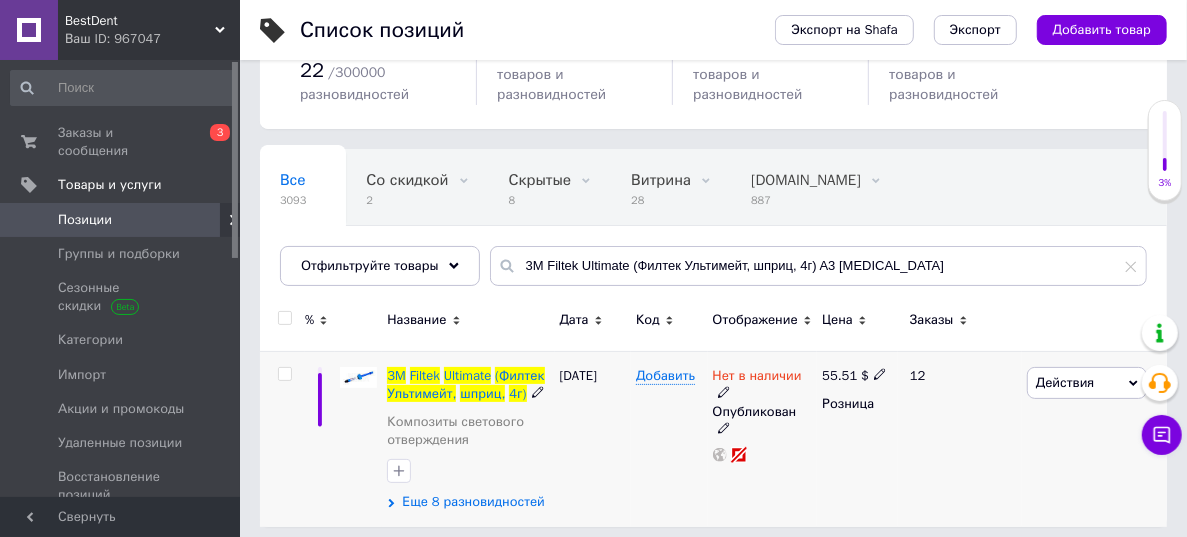 click on "Еще 8 разновидностей" at bounding box center (473, 502) 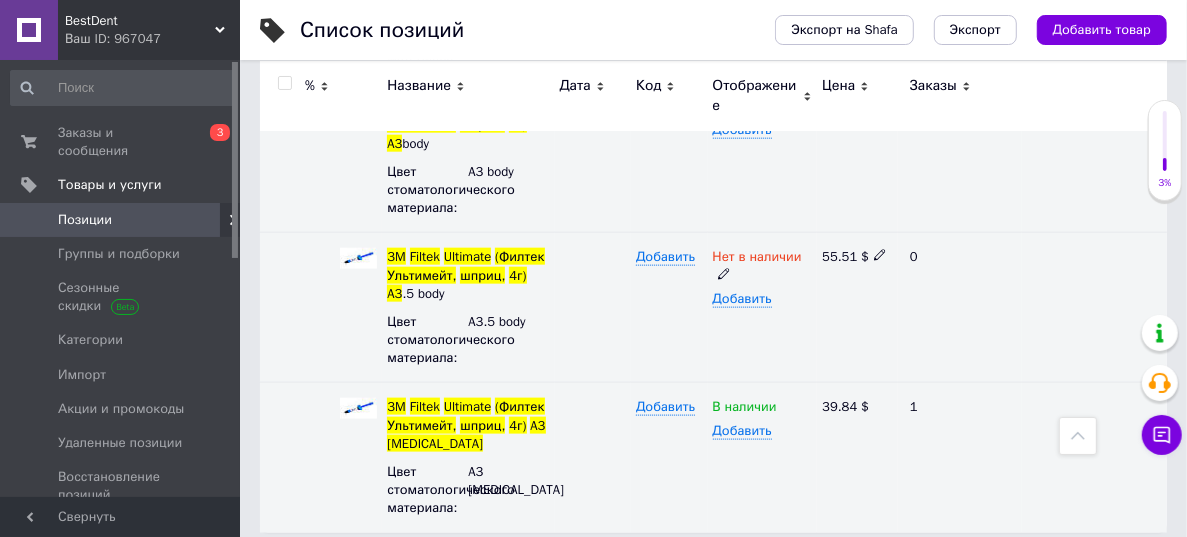 scroll, scrollTop: 1322, scrollLeft: 0, axis: vertical 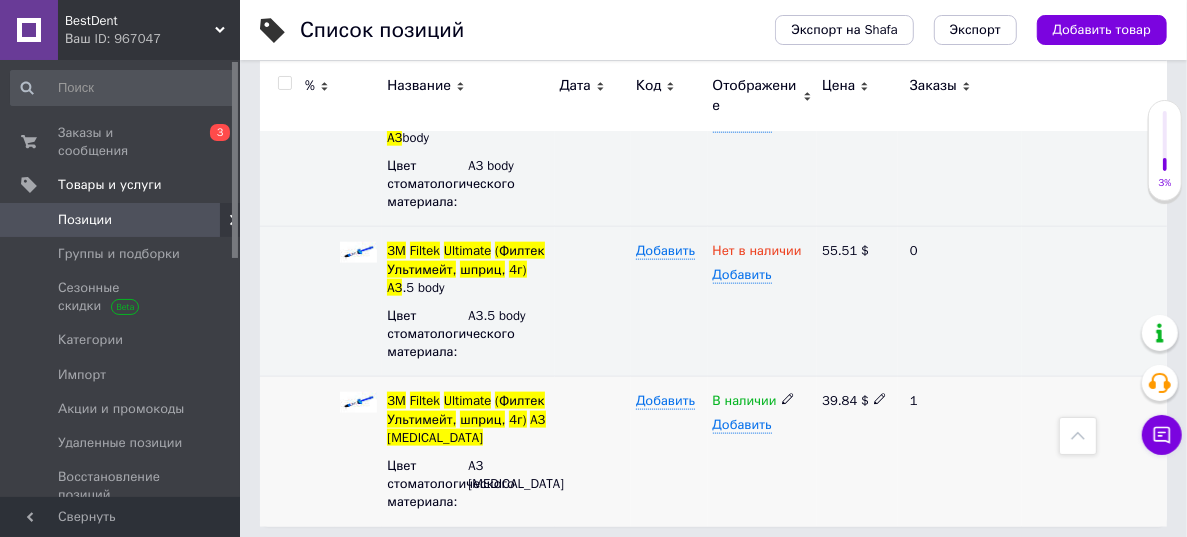 click 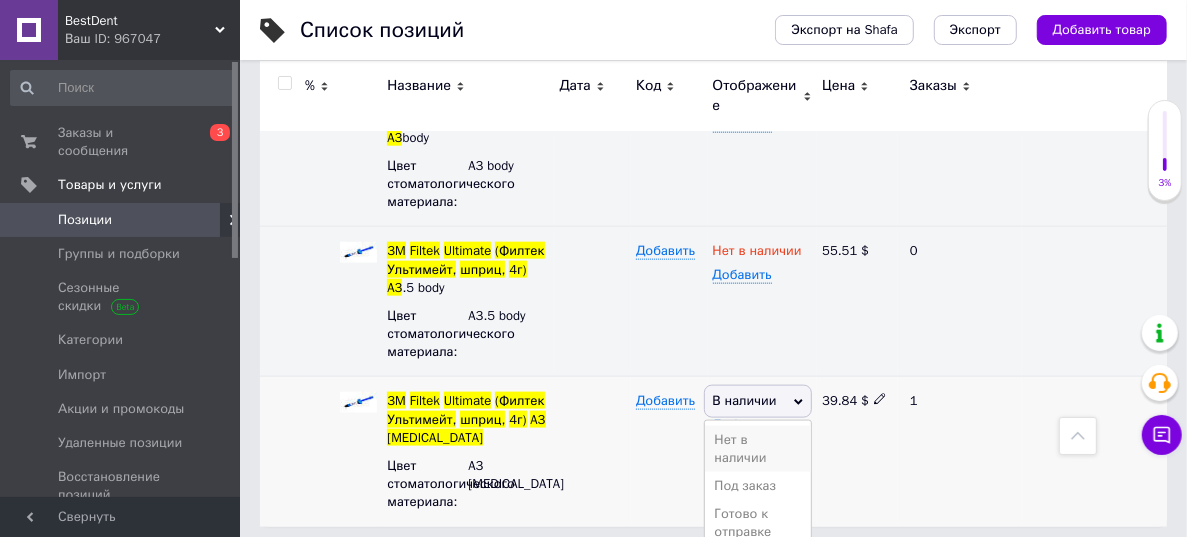click on "Нет в наличии" at bounding box center [758, 449] 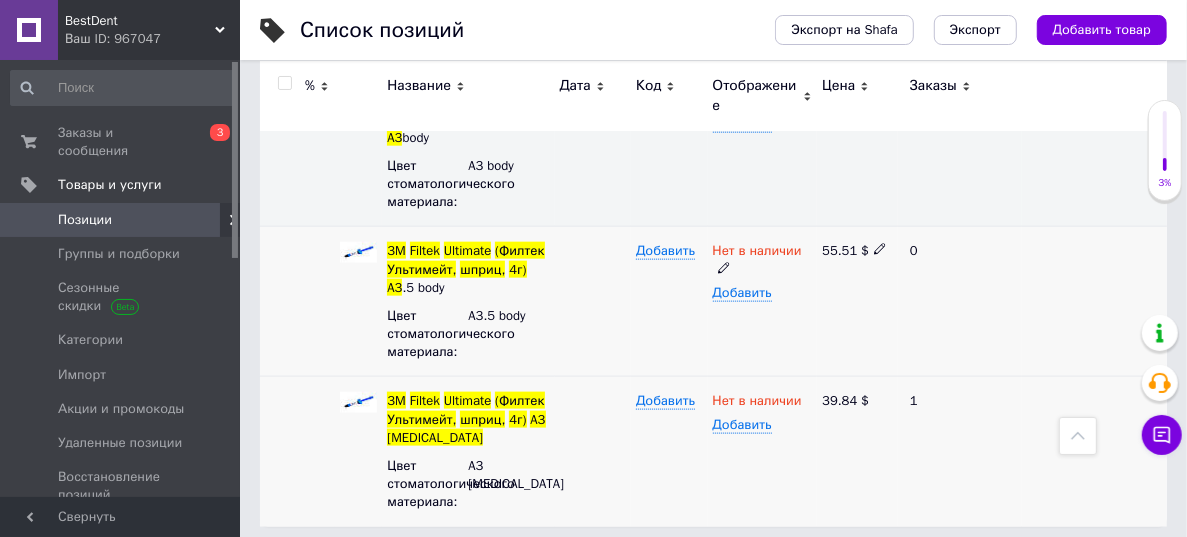 click on "Добавить" at bounding box center (669, 302) 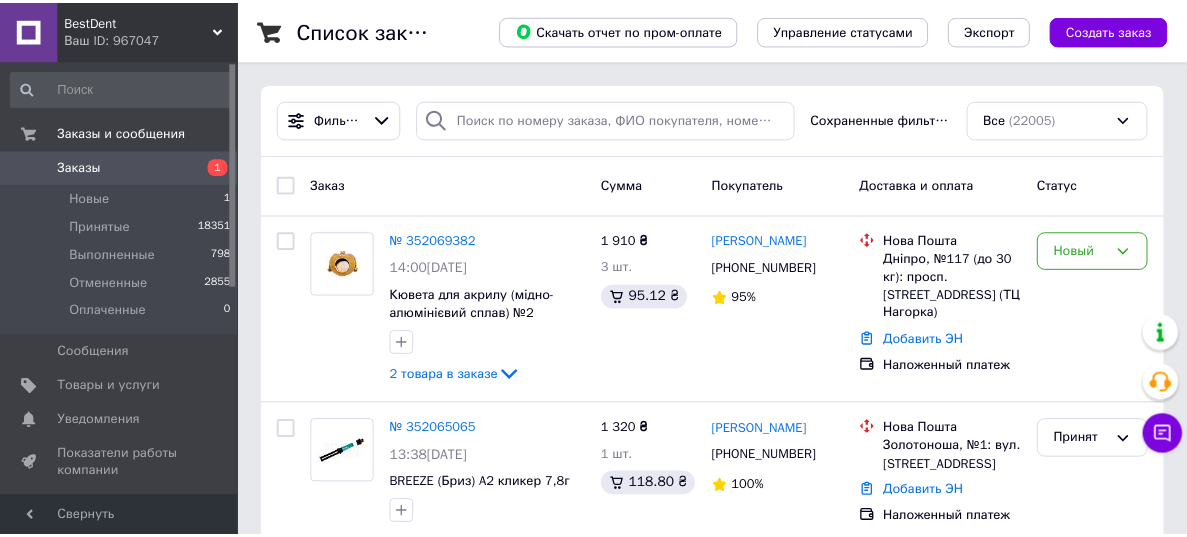 scroll, scrollTop: 0, scrollLeft: 0, axis: both 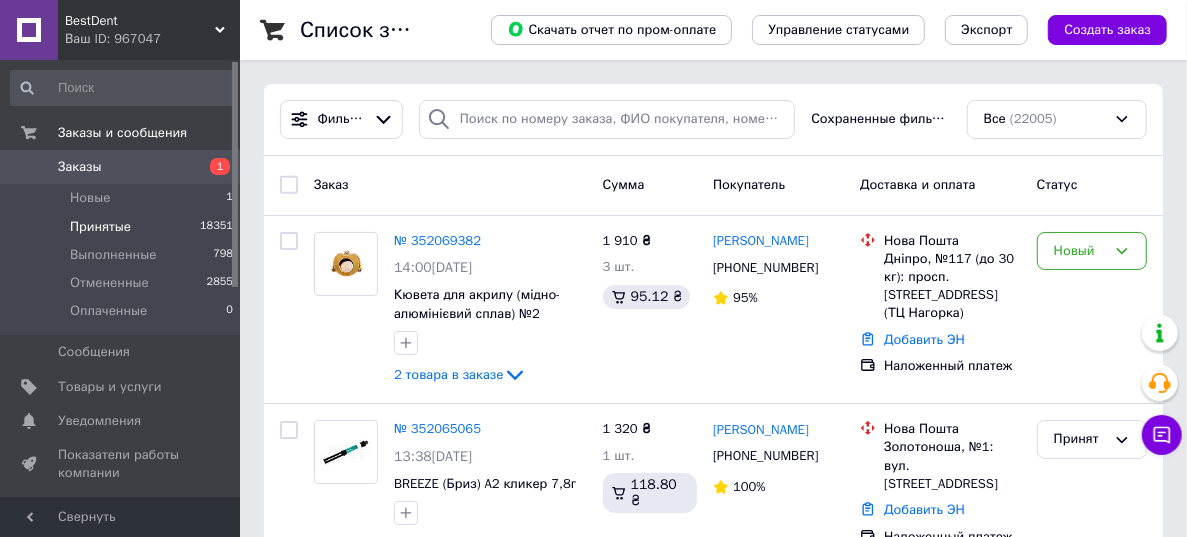 click on "Принятые 18351" at bounding box center [122, 227] 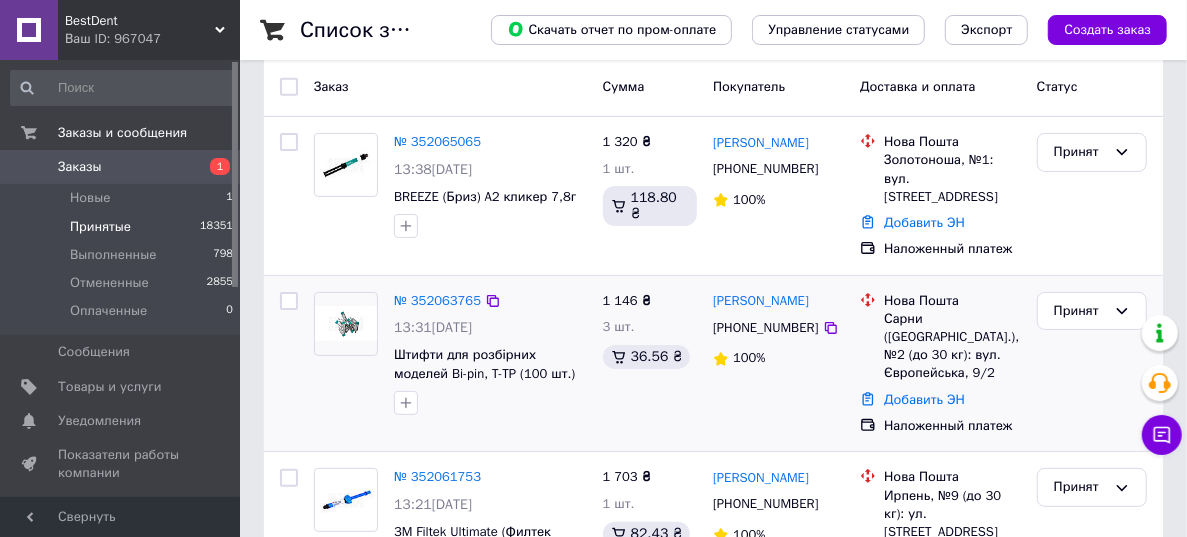 scroll, scrollTop: 181, scrollLeft: 0, axis: vertical 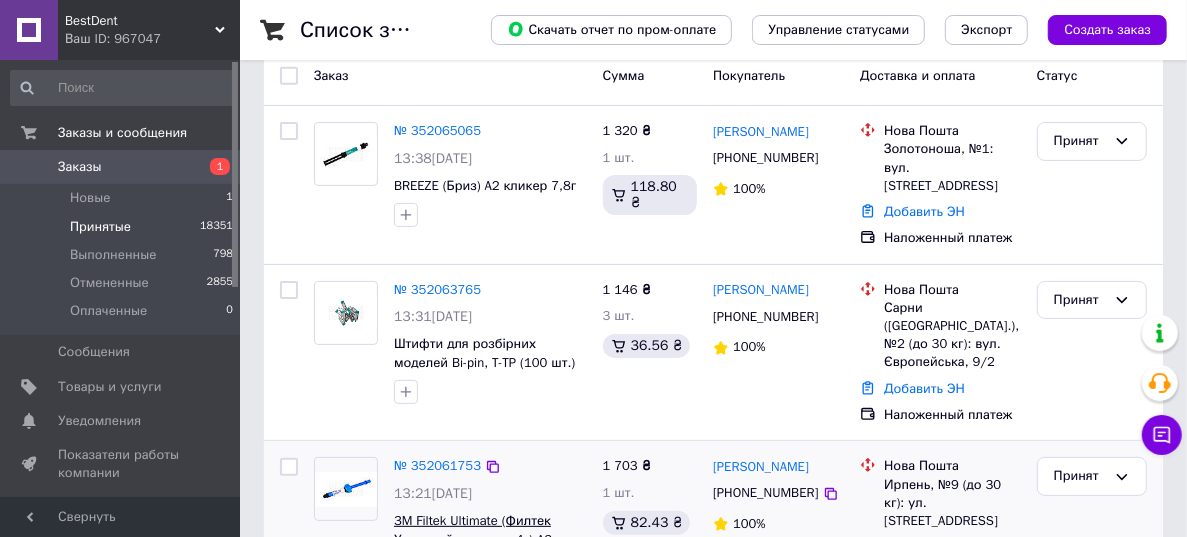 click on "3M Filtek Ultimate (Филтек Ультимейт, шприц, 4г) A3 [MEDICAL_DATA]" at bounding box center [473, 539] 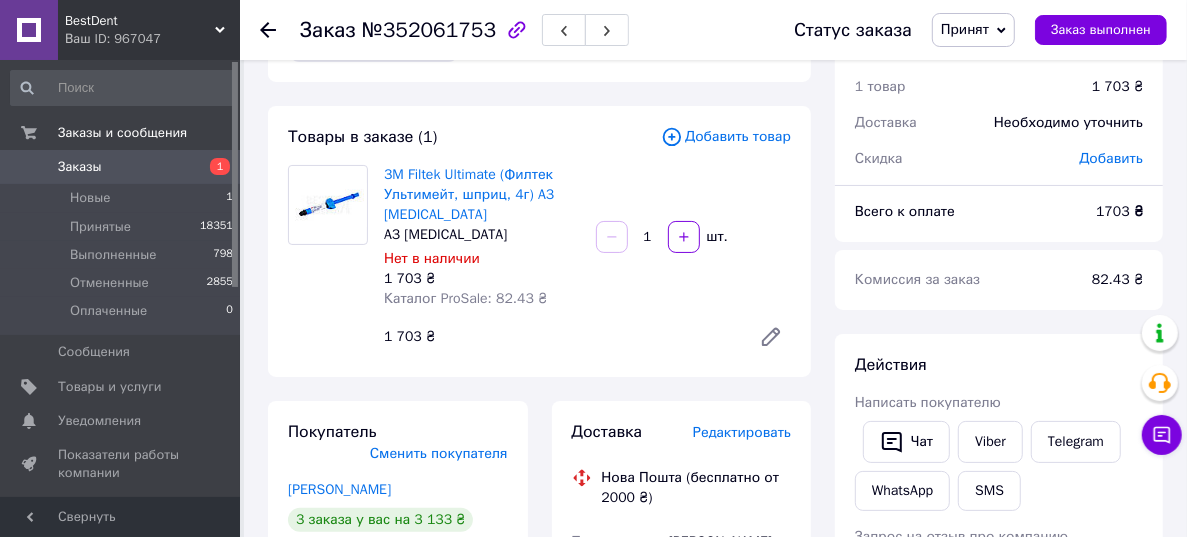 scroll, scrollTop: 0, scrollLeft: 0, axis: both 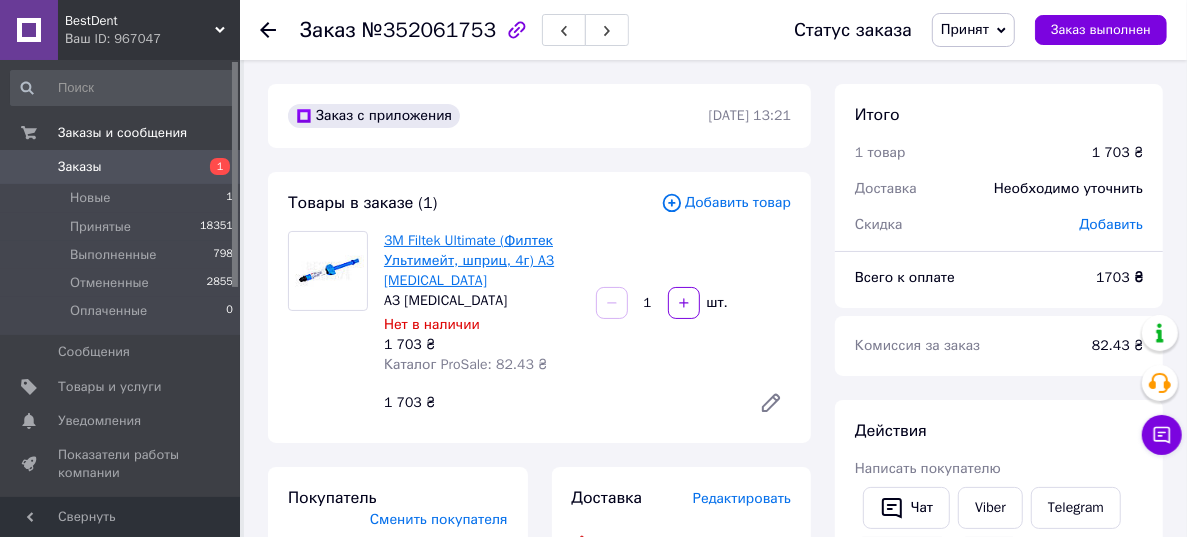 click on "3M Filtek Ultimate (Филтек Ультимейт, шприц, 4г) A3 [MEDICAL_DATA]" at bounding box center [469, 260] 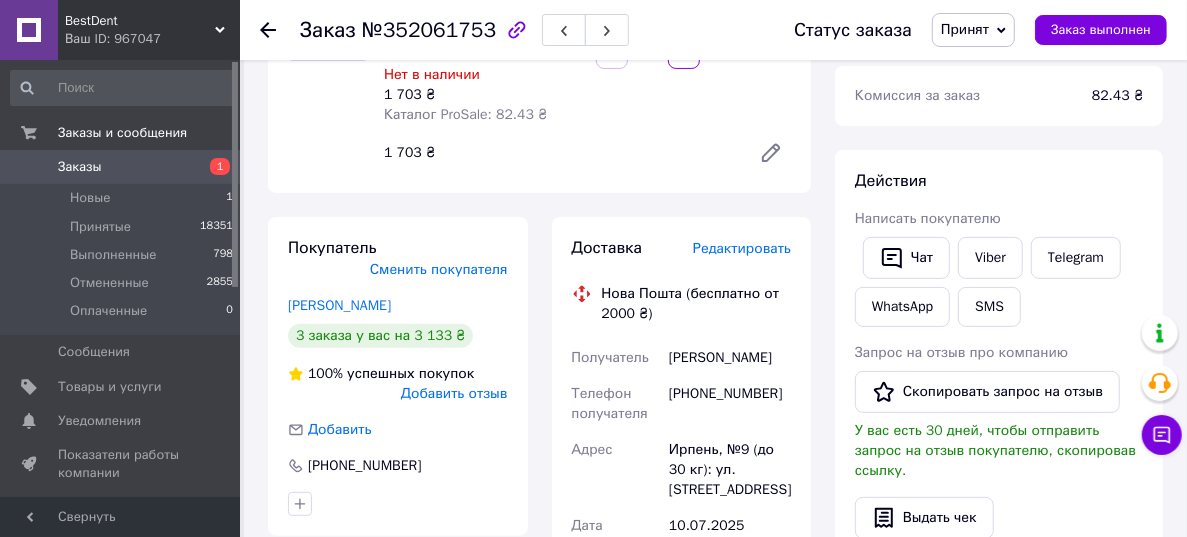 scroll, scrollTop: 272, scrollLeft: 0, axis: vertical 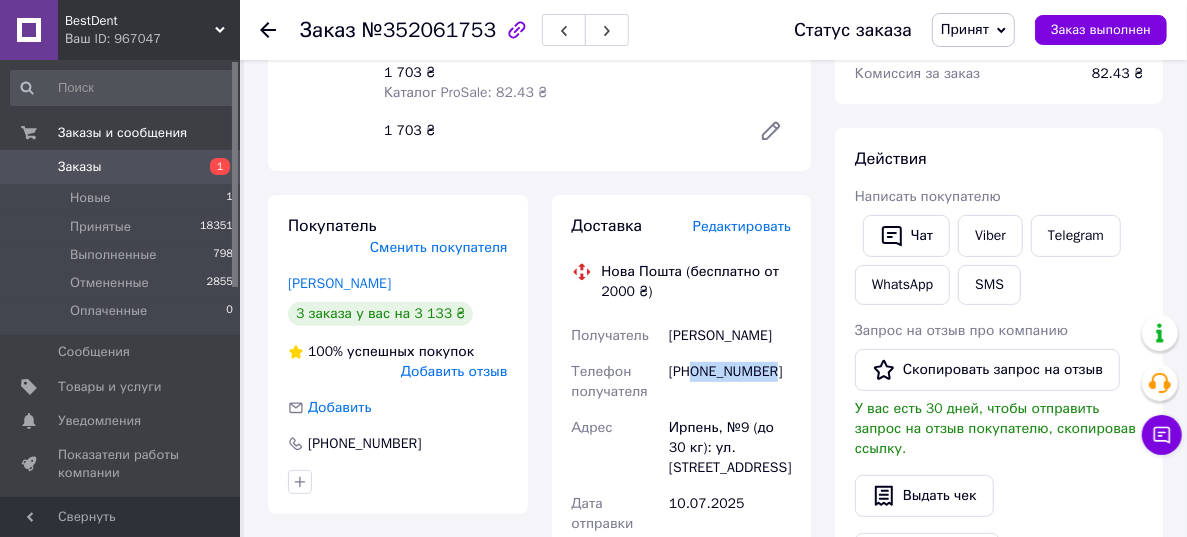 drag, startPoint x: 694, startPoint y: 368, endPoint x: 773, endPoint y: 383, distance: 80.411446 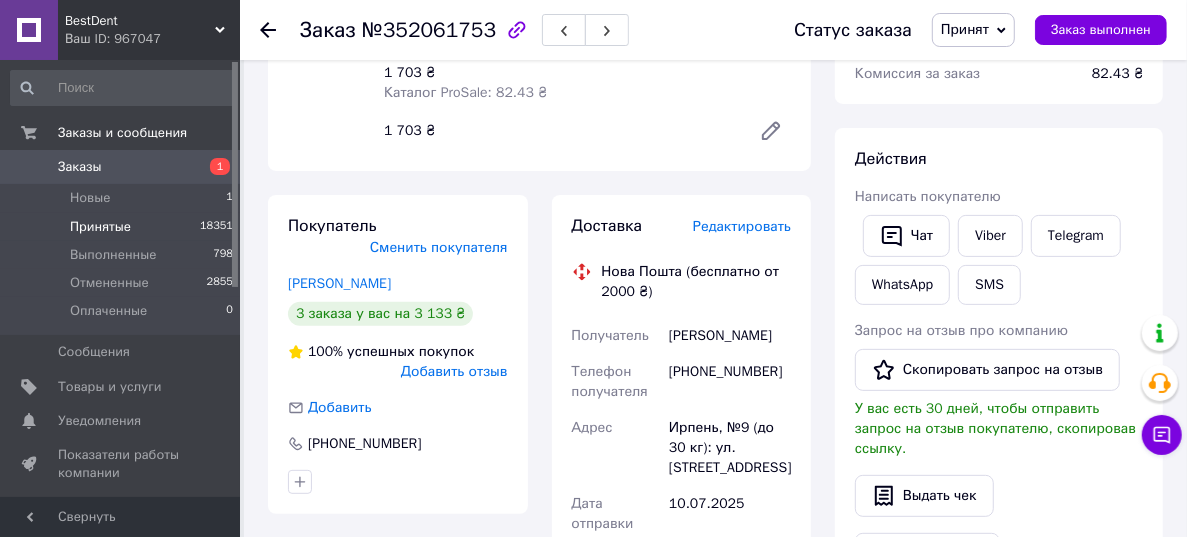 click on "Принятые" at bounding box center [100, 227] 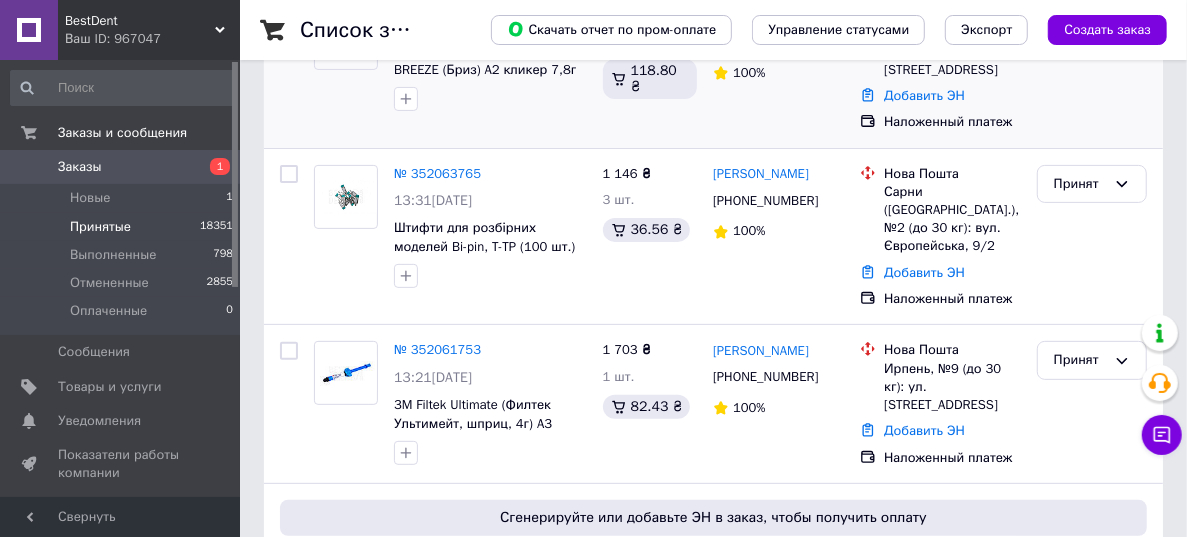 scroll, scrollTop: 363, scrollLeft: 0, axis: vertical 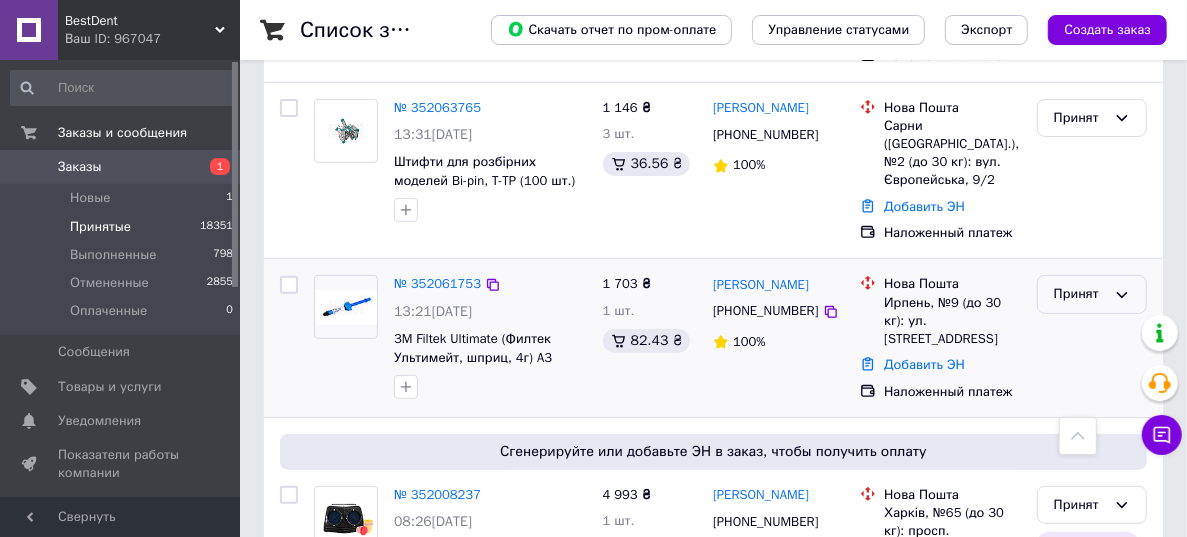 click on "Принят" at bounding box center [1080, 294] 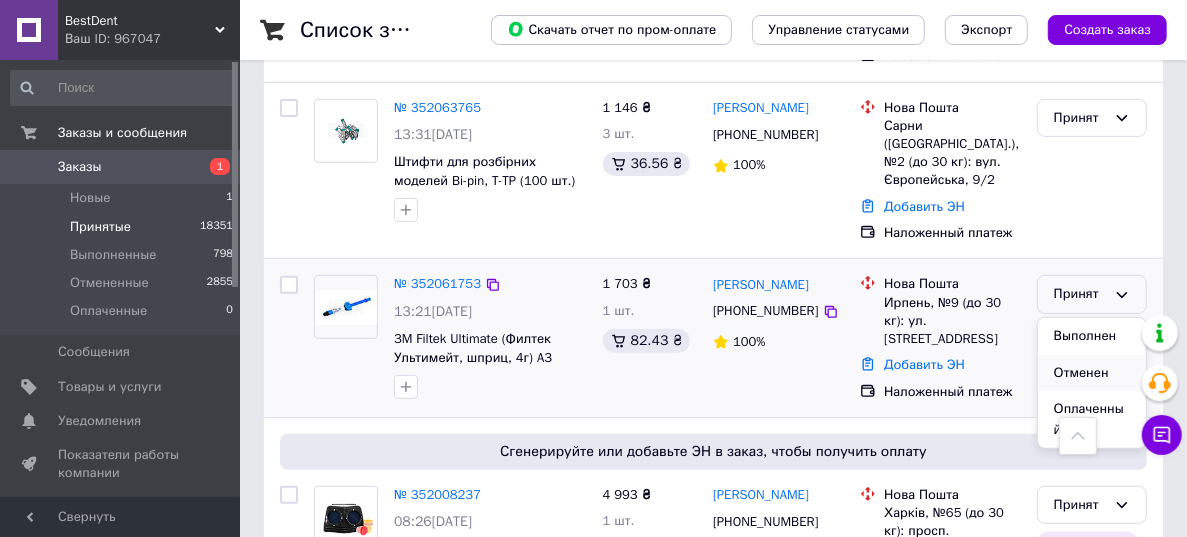 click on "Отменен" at bounding box center (1092, 373) 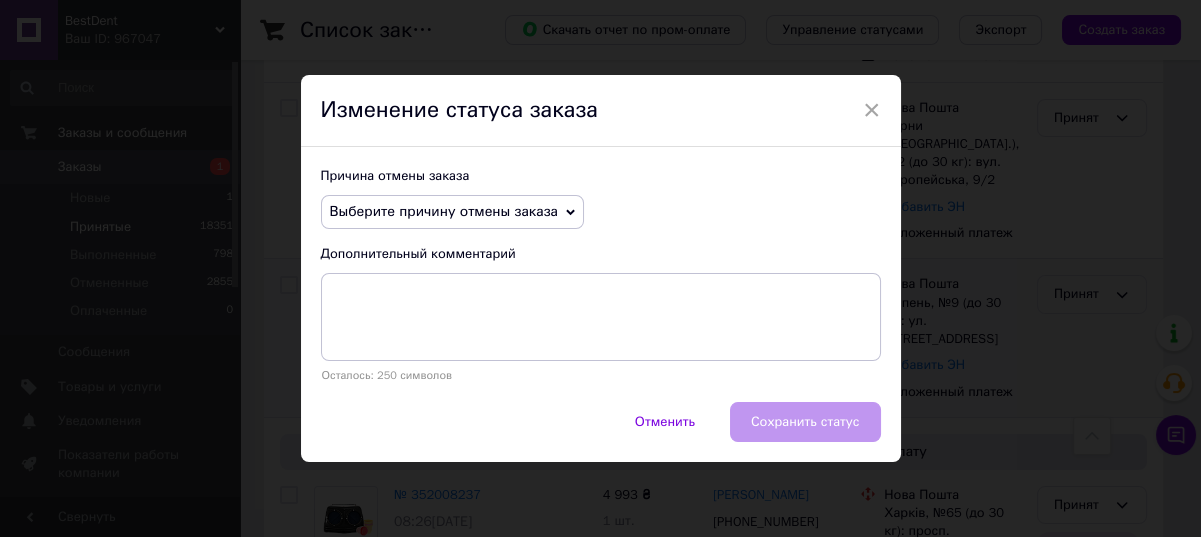click on "Выберите причину отмены заказа" at bounding box center (444, 211) 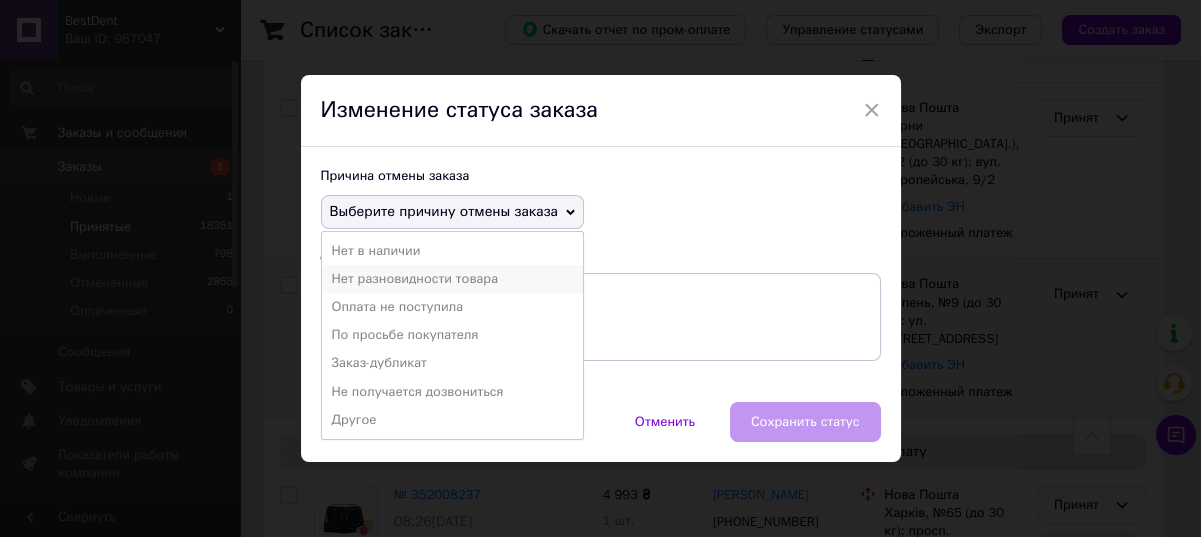 click on "Нет разновидности товара" at bounding box center (452, 279) 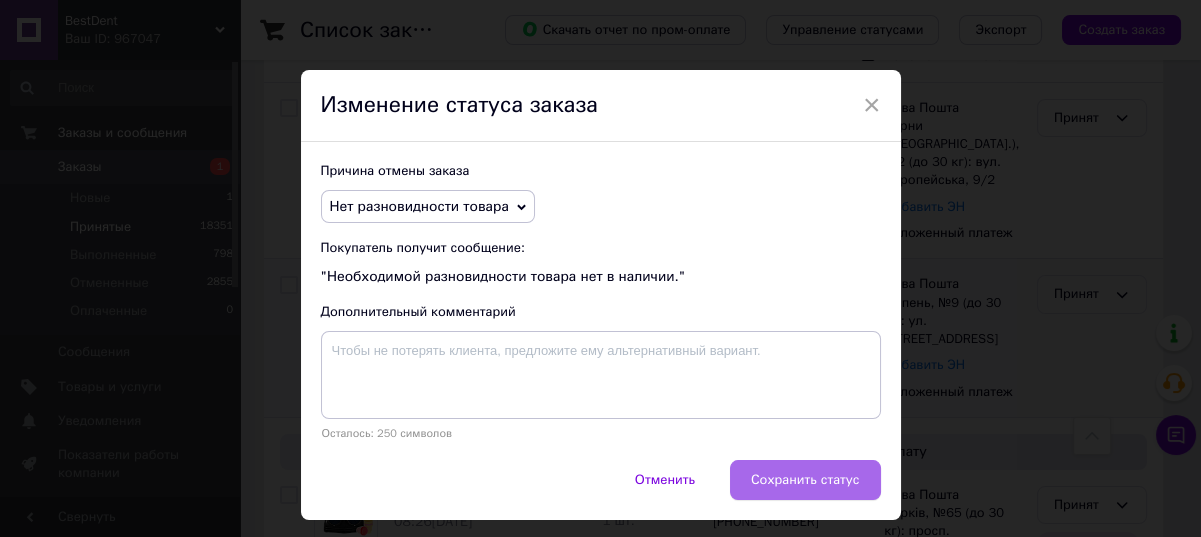 click on "Сохранить статус" at bounding box center (805, 480) 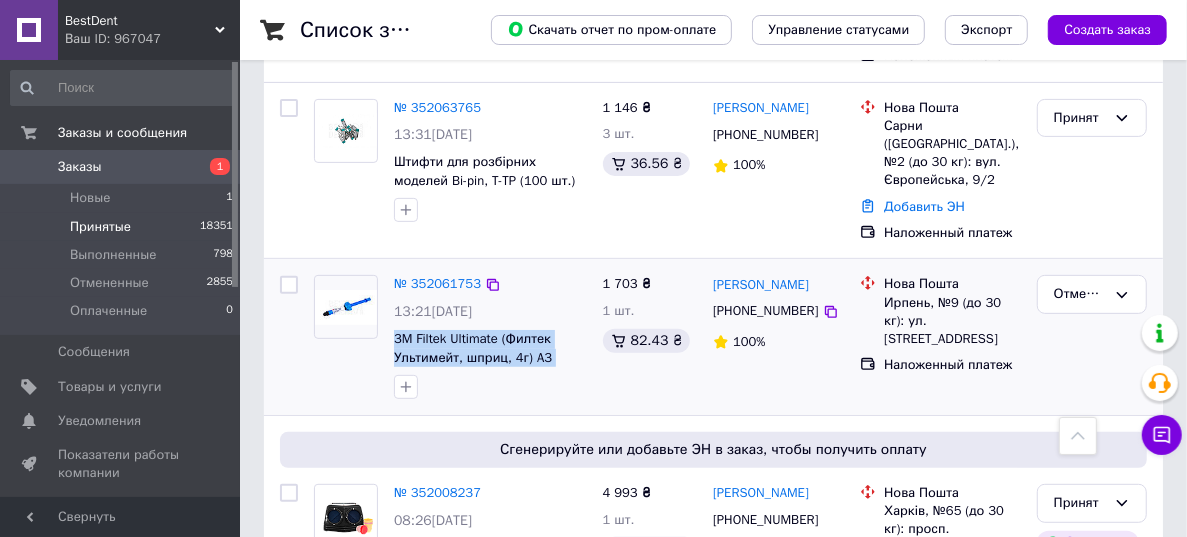 drag, startPoint x: 590, startPoint y: 320, endPoint x: 390, endPoint y: 298, distance: 201.20636 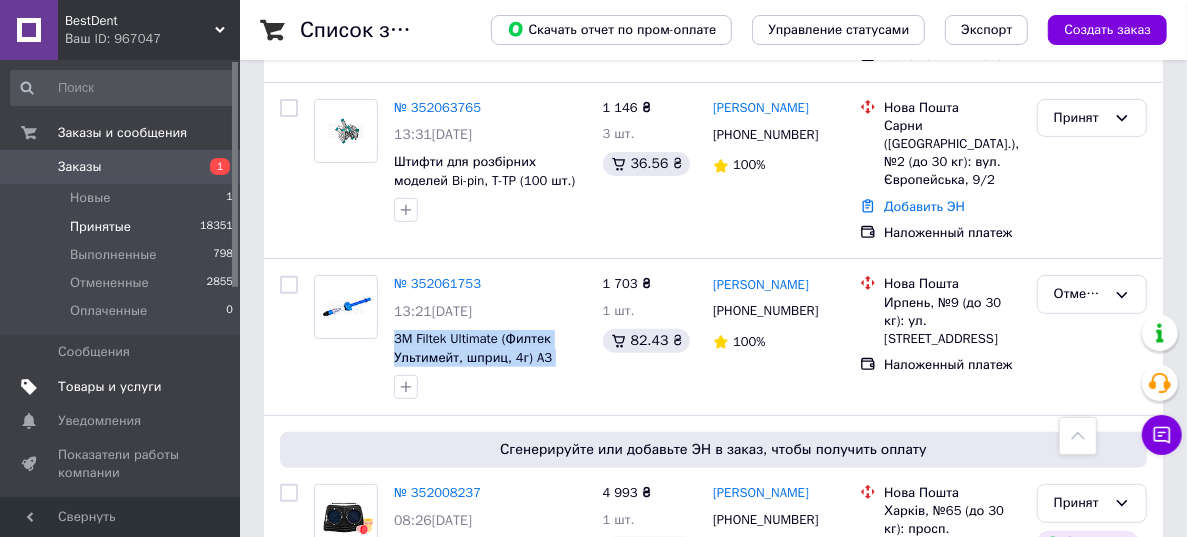 click on "Товары и услуги" at bounding box center [110, 387] 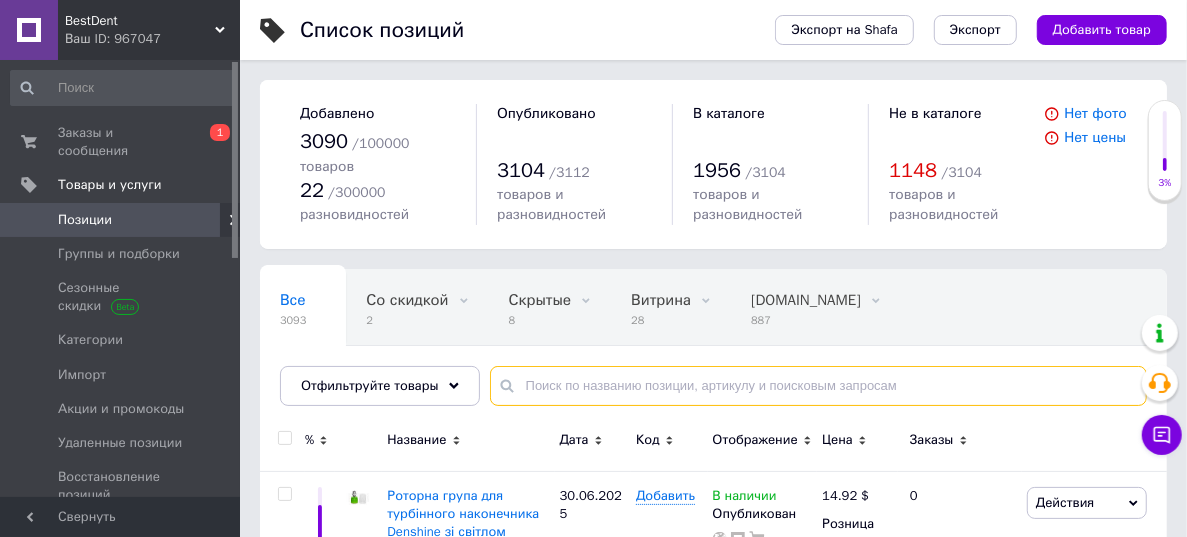click at bounding box center [818, 386] 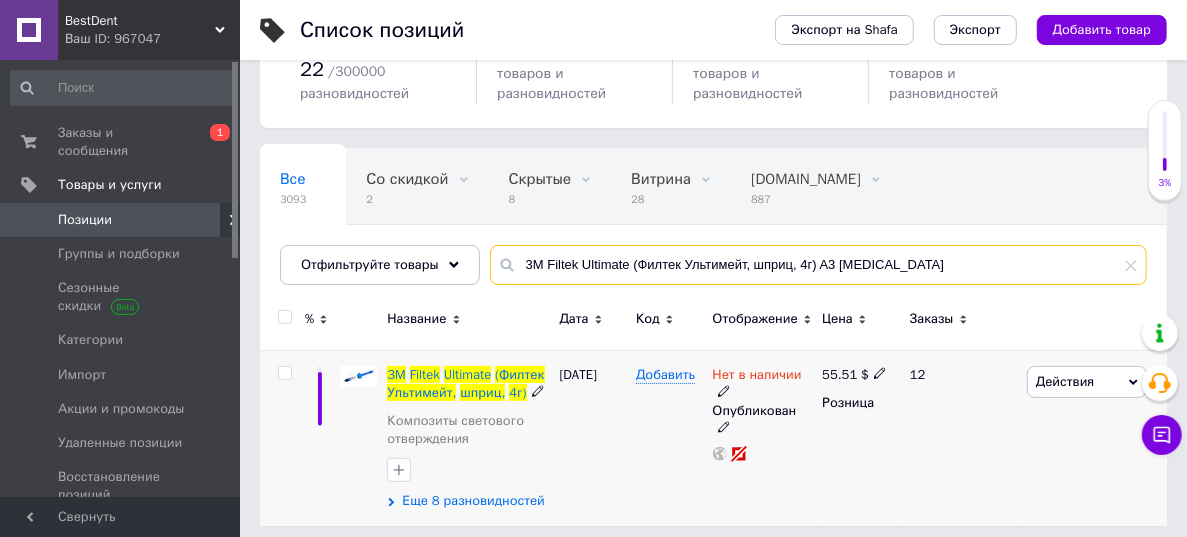 scroll, scrollTop: 120, scrollLeft: 0, axis: vertical 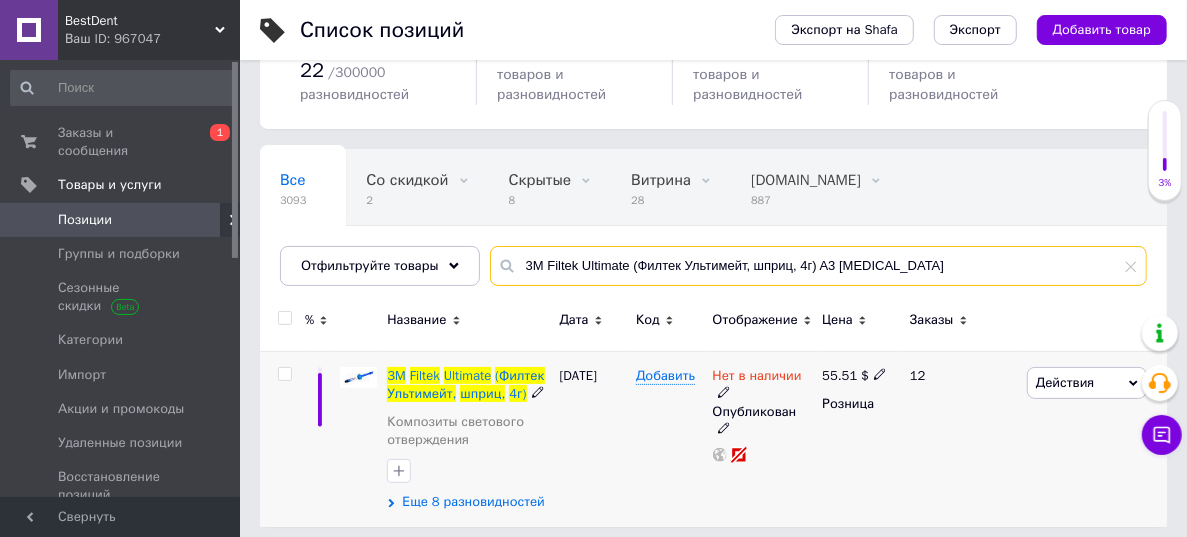 type on "3M Filtek Ultimate (Филтек Ультимейт, шприц, 4г) A3 [MEDICAL_DATA]" 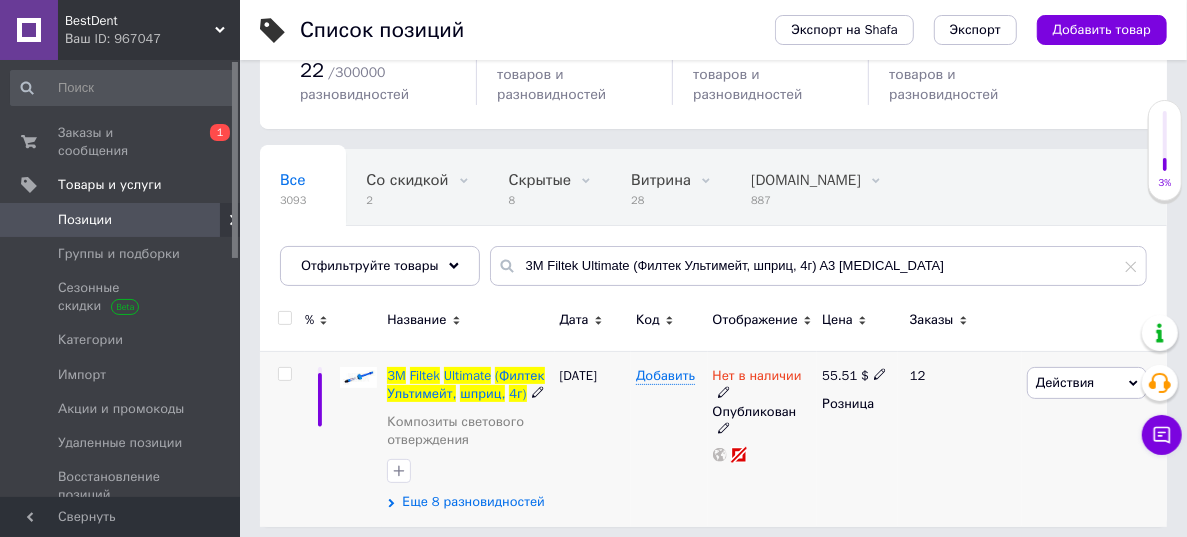 click on "Еще 8 разновидностей" at bounding box center [473, 502] 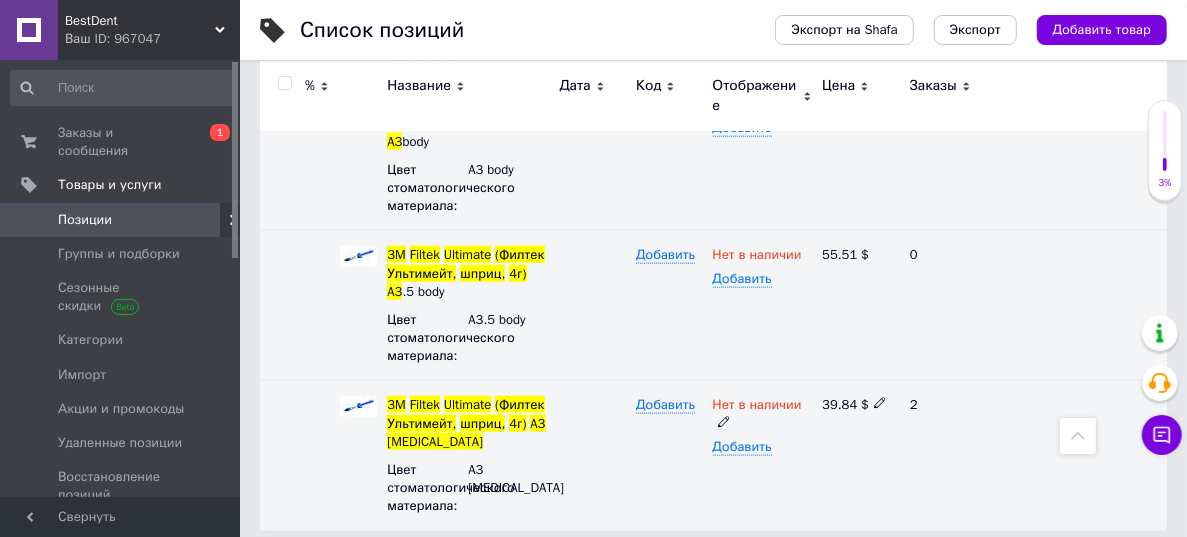 scroll, scrollTop: 1322, scrollLeft: 0, axis: vertical 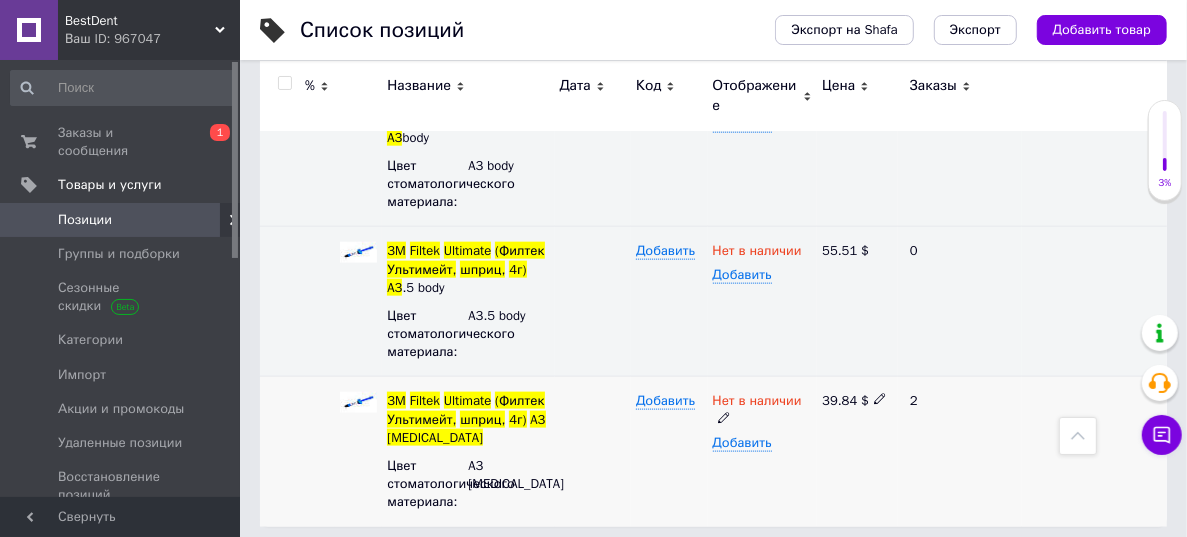click 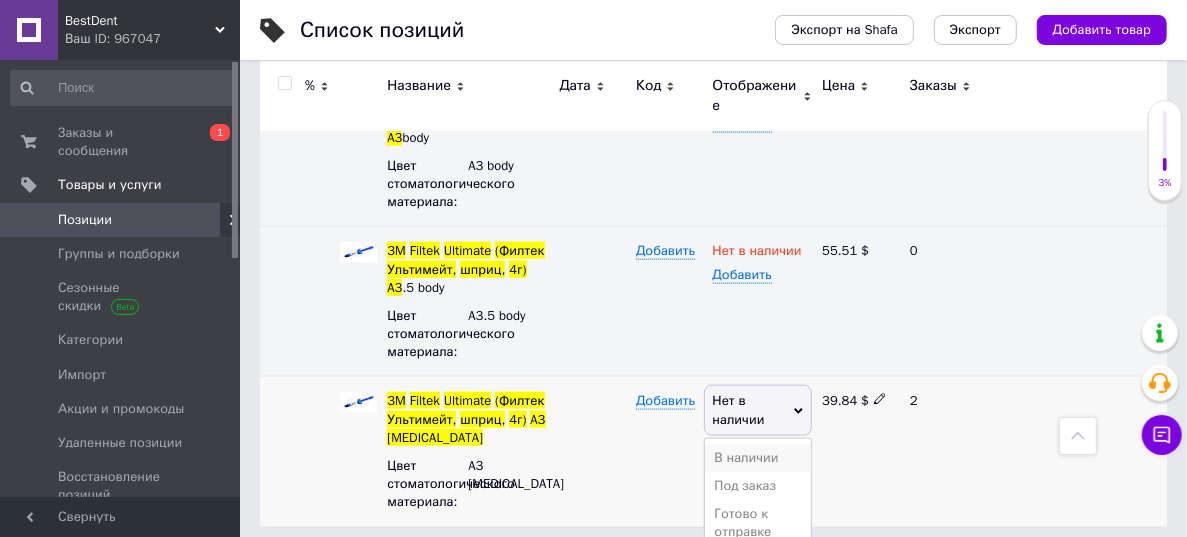 click on "В наличии" at bounding box center [758, 458] 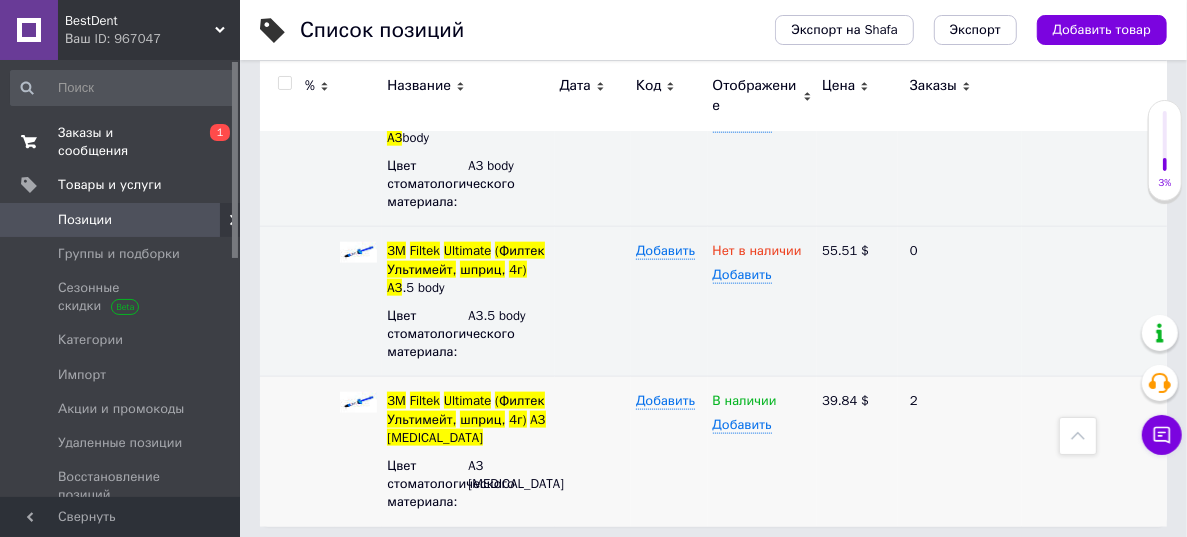 click on "Заказы и сообщения" at bounding box center [121, 142] 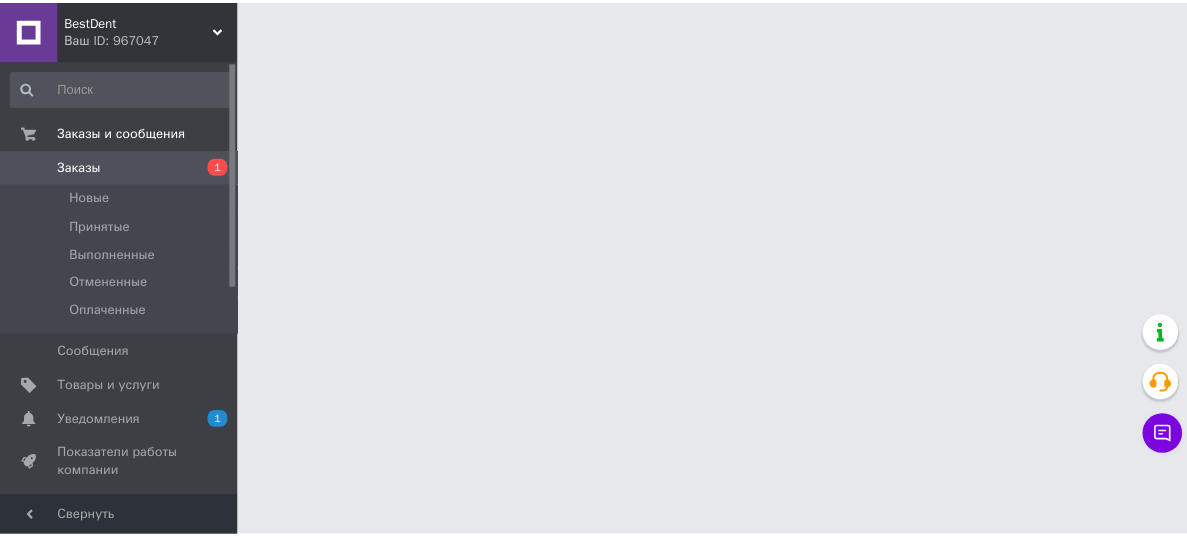 scroll, scrollTop: 0, scrollLeft: 0, axis: both 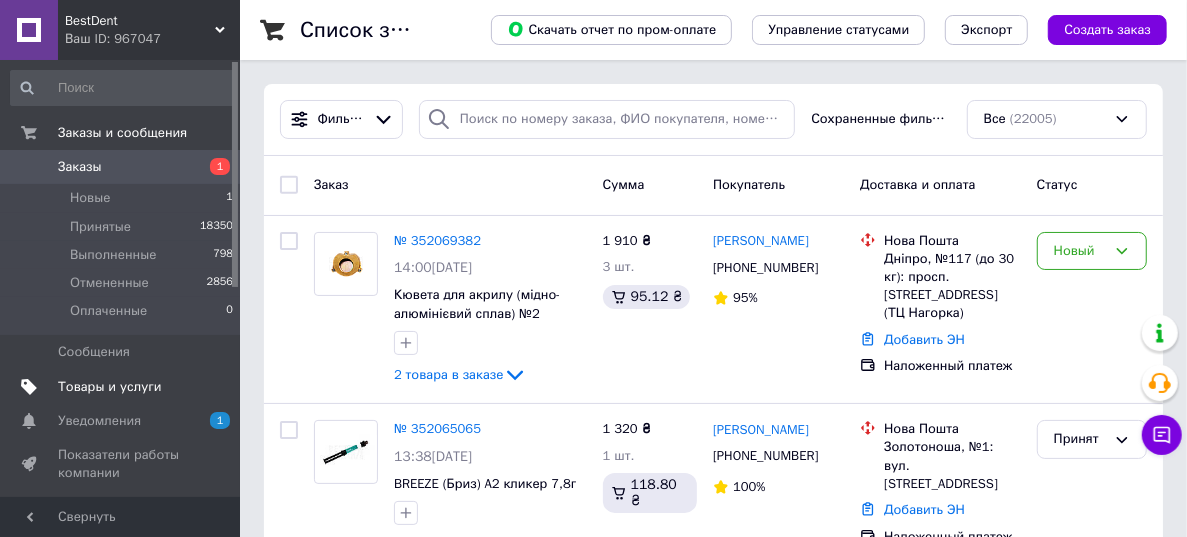 click on "Товары и услуги" at bounding box center [110, 387] 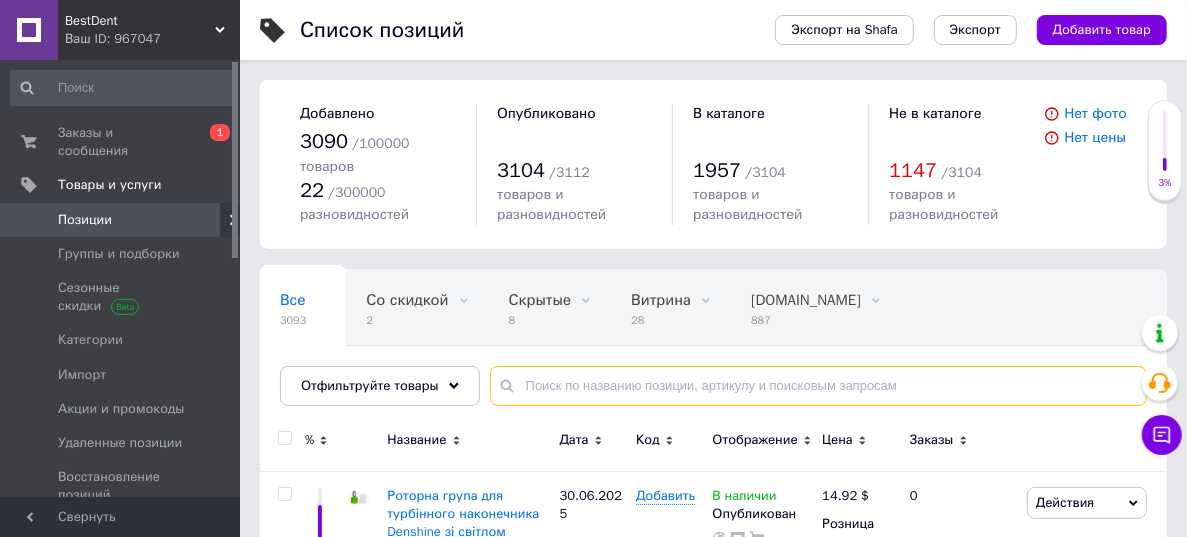 click at bounding box center [818, 386] 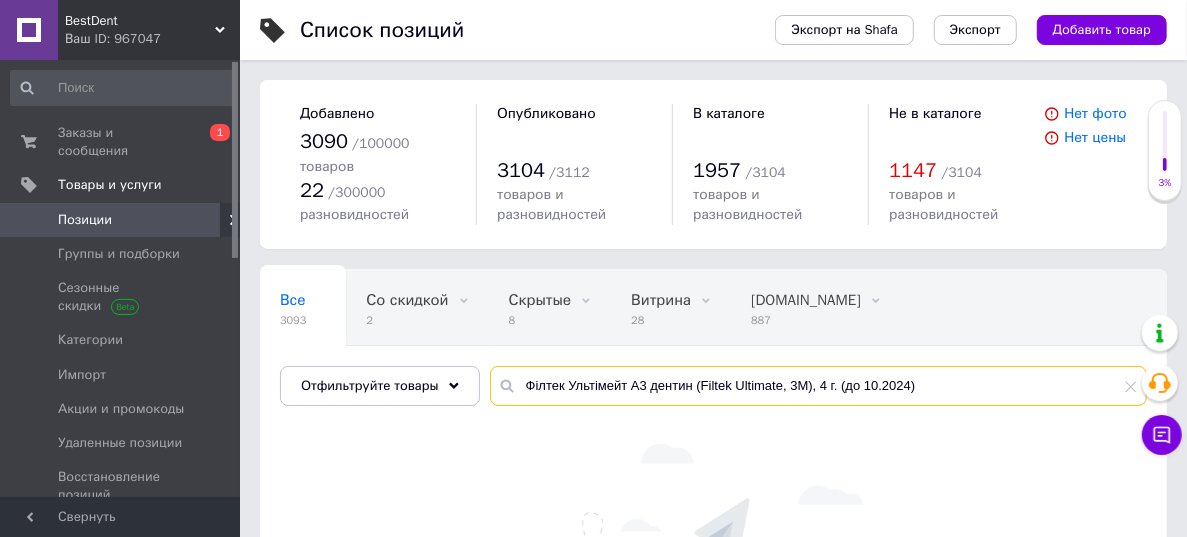 drag, startPoint x: 822, startPoint y: 365, endPoint x: 958, endPoint y: 364, distance: 136.00368 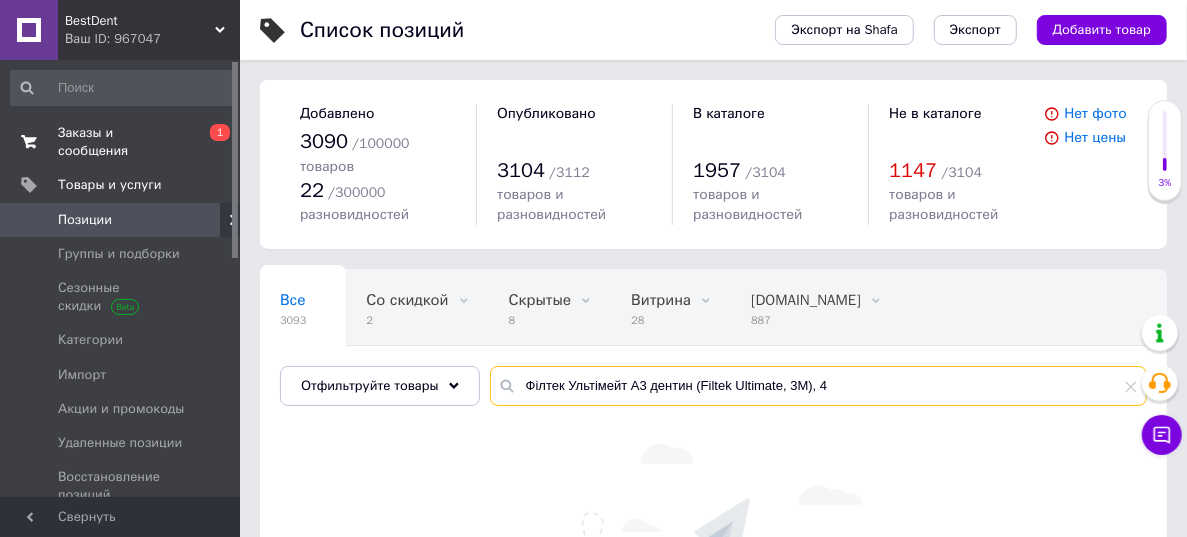 type on "Філтек Ультімейт A3 дентин (Filtek Ultimate, 3М), 4" 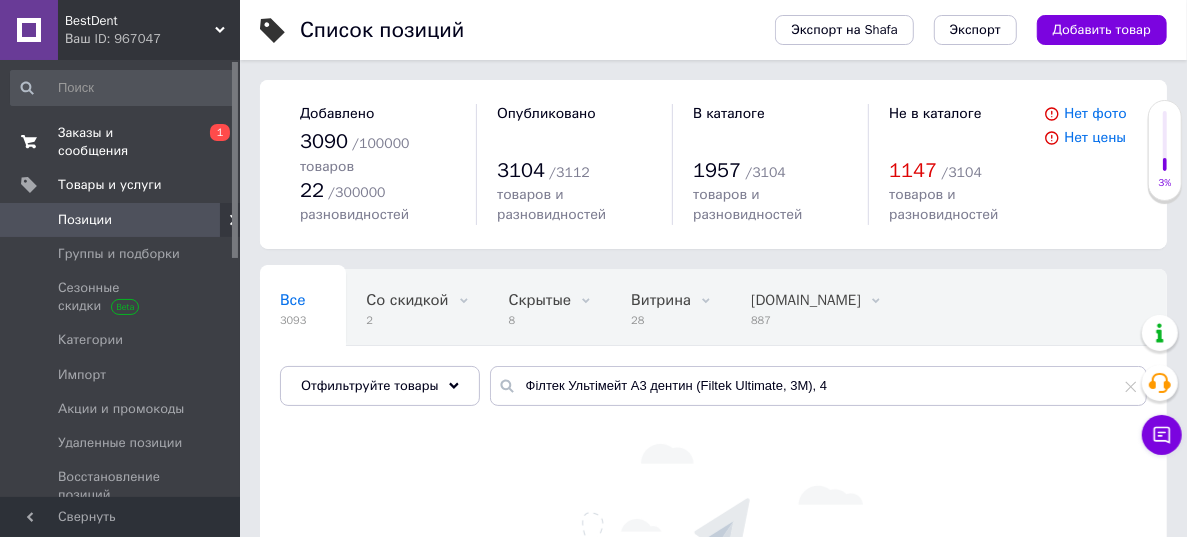 click on "Заказы и сообщения" at bounding box center [121, 142] 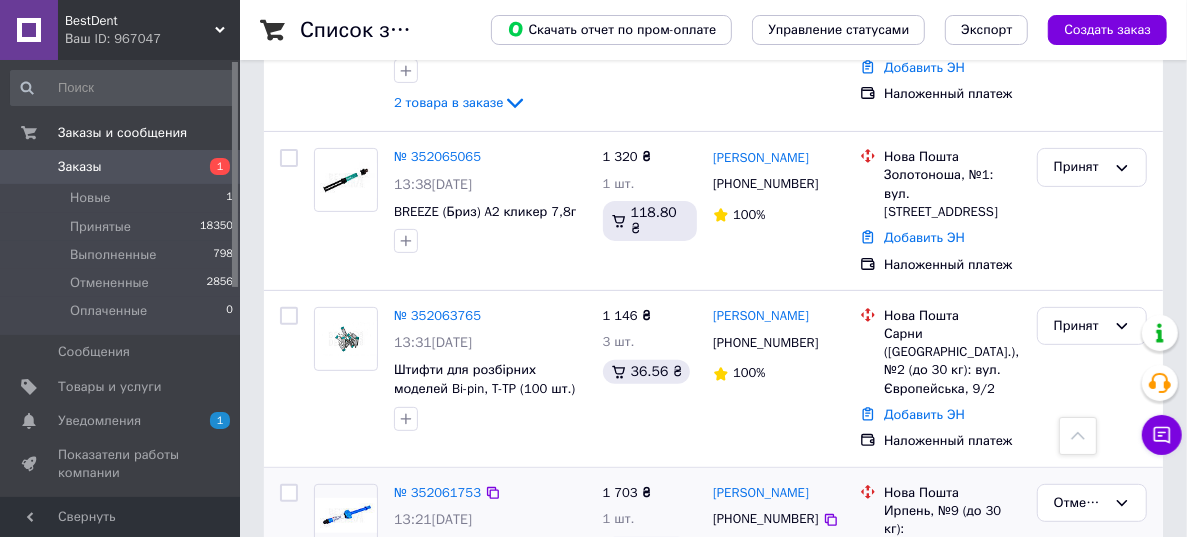 scroll, scrollTop: 363, scrollLeft: 0, axis: vertical 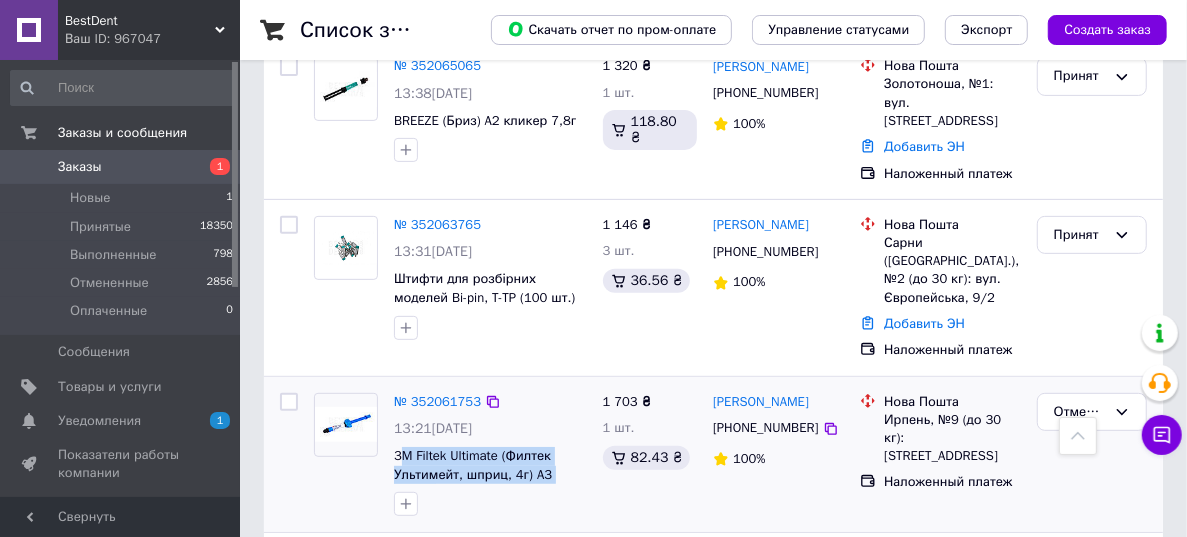 drag, startPoint x: 587, startPoint y: 438, endPoint x: 387, endPoint y: 413, distance: 201.55644 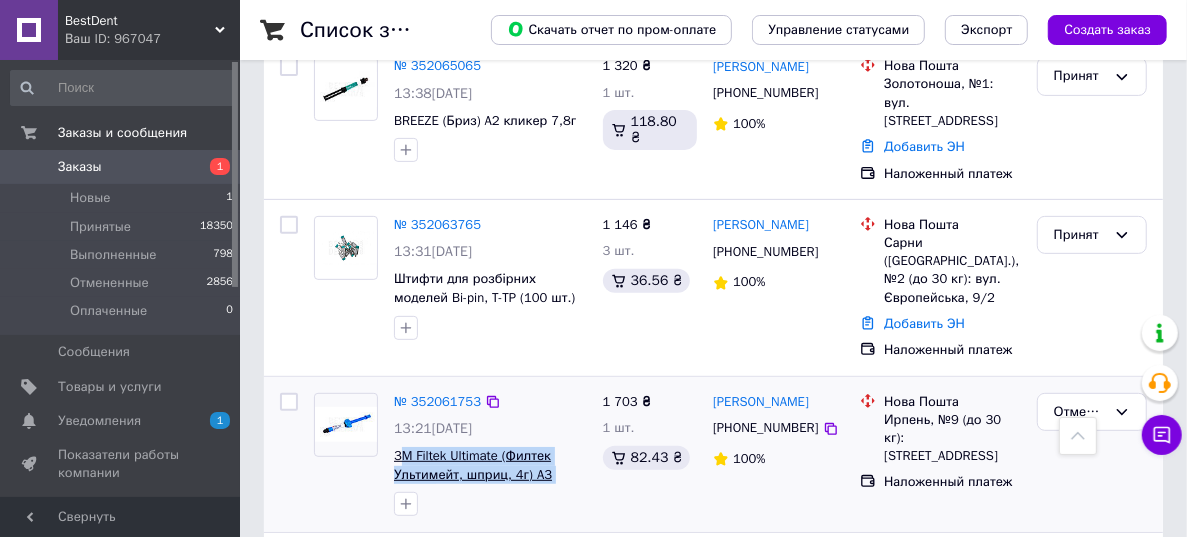 copy on "M Filtek Ultimate (Филтек Ультимейт, шприц, 4г) A3 dentin" 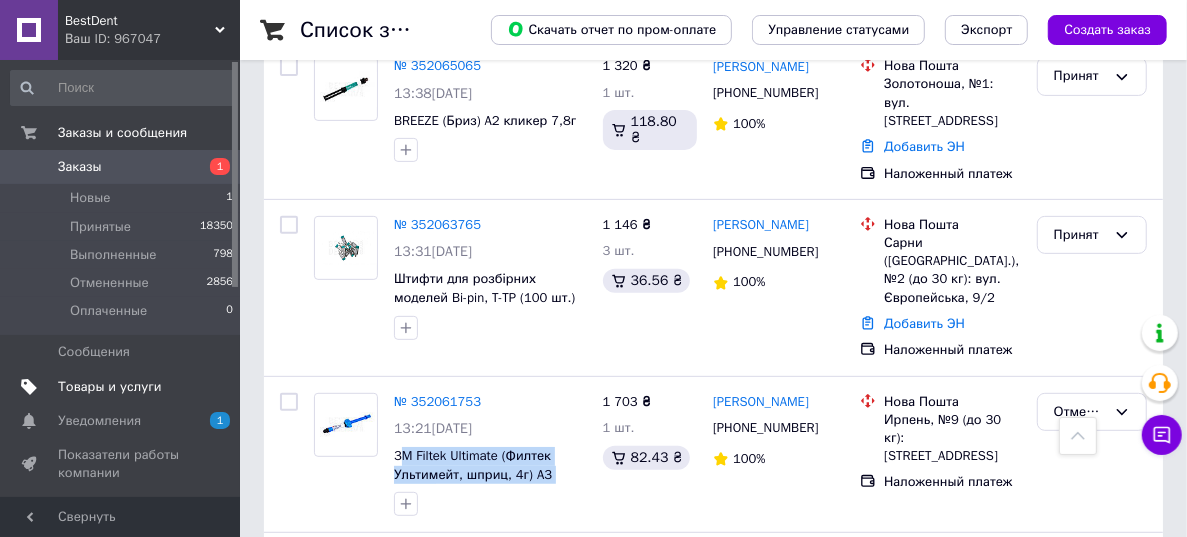 click on "Товары и услуги" at bounding box center [122, 387] 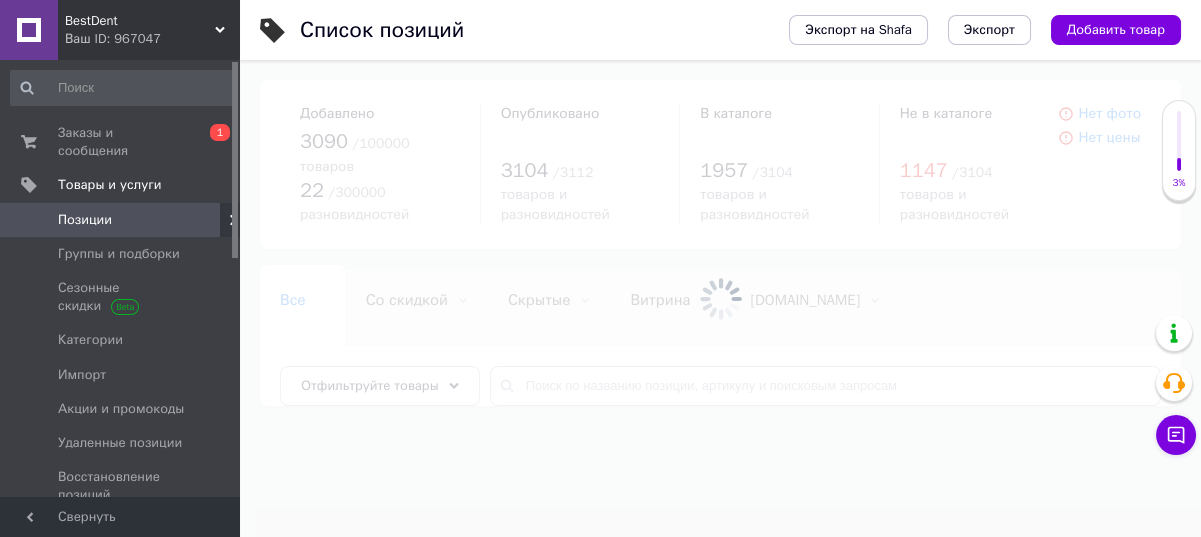 click at bounding box center [720, 298] 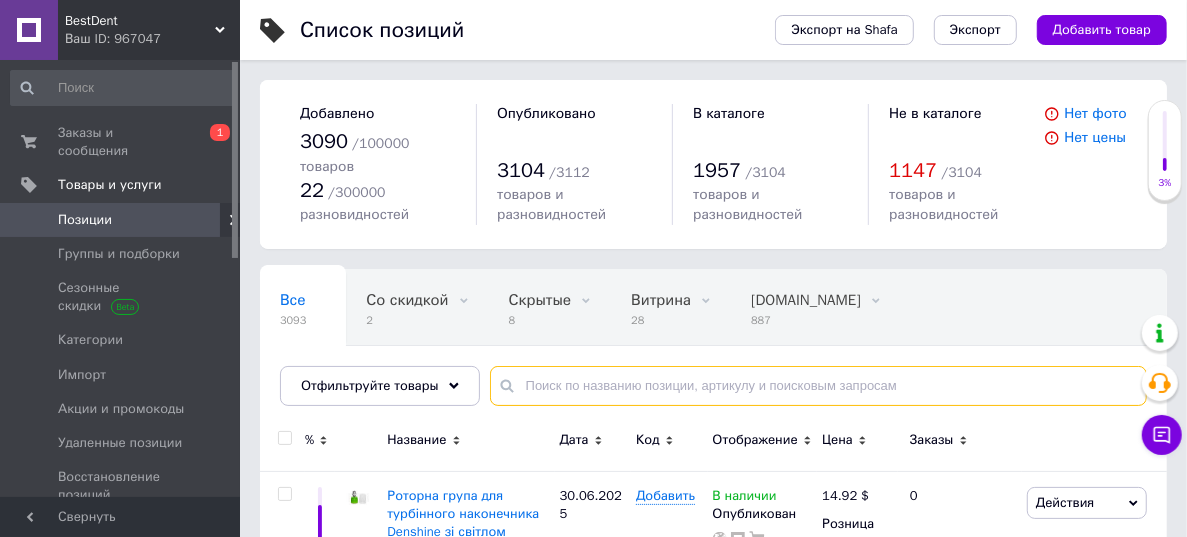 click at bounding box center (818, 386) 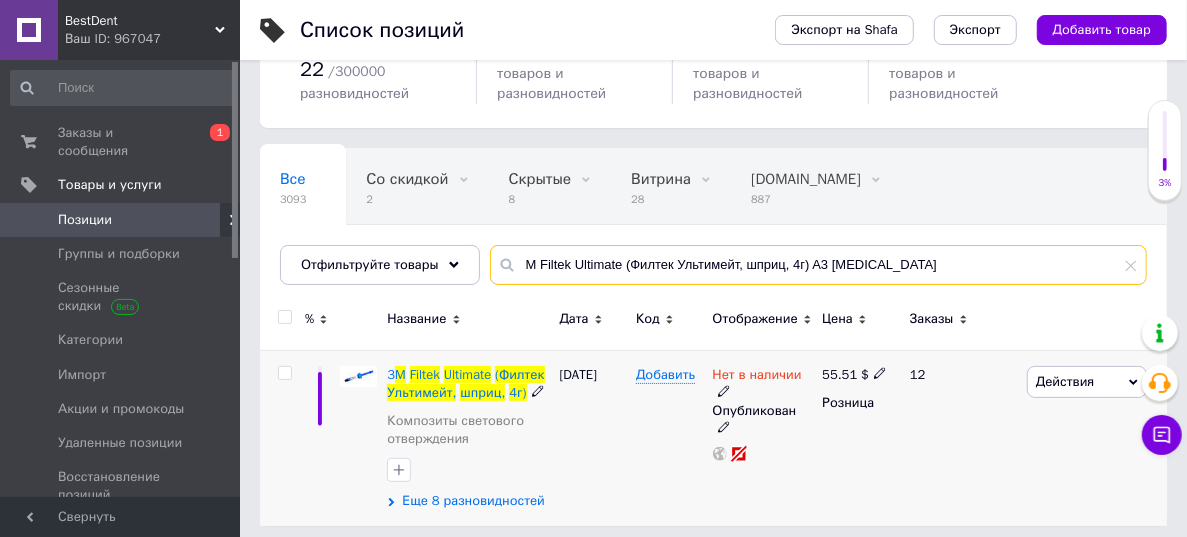 scroll, scrollTop: 120, scrollLeft: 0, axis: vertical 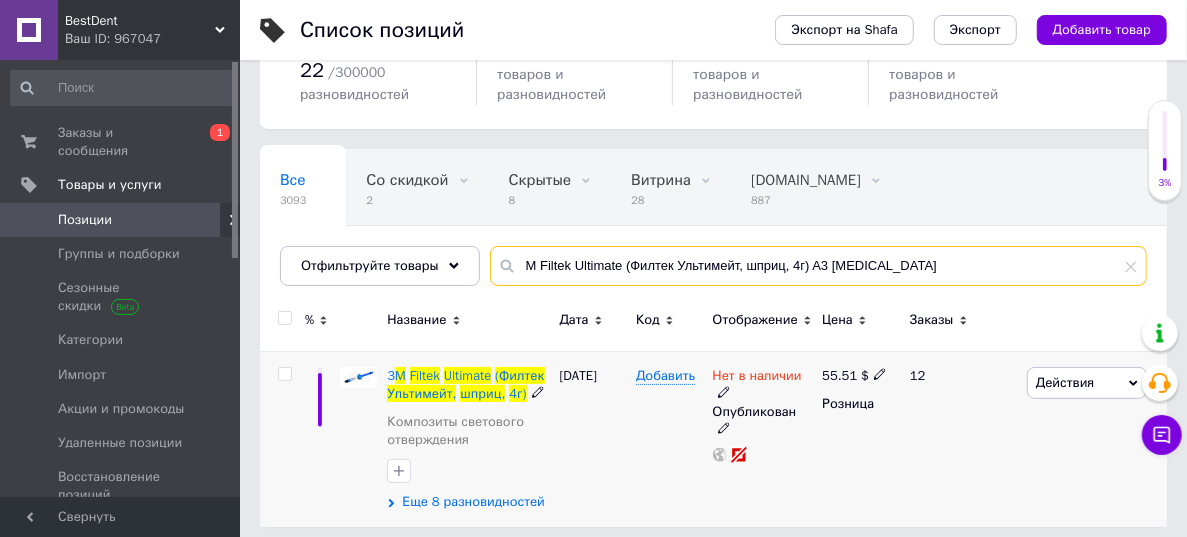 type on "M Filtek Ultimate (Филтек Ультимейт, шприц, 4г) A3 dentin" 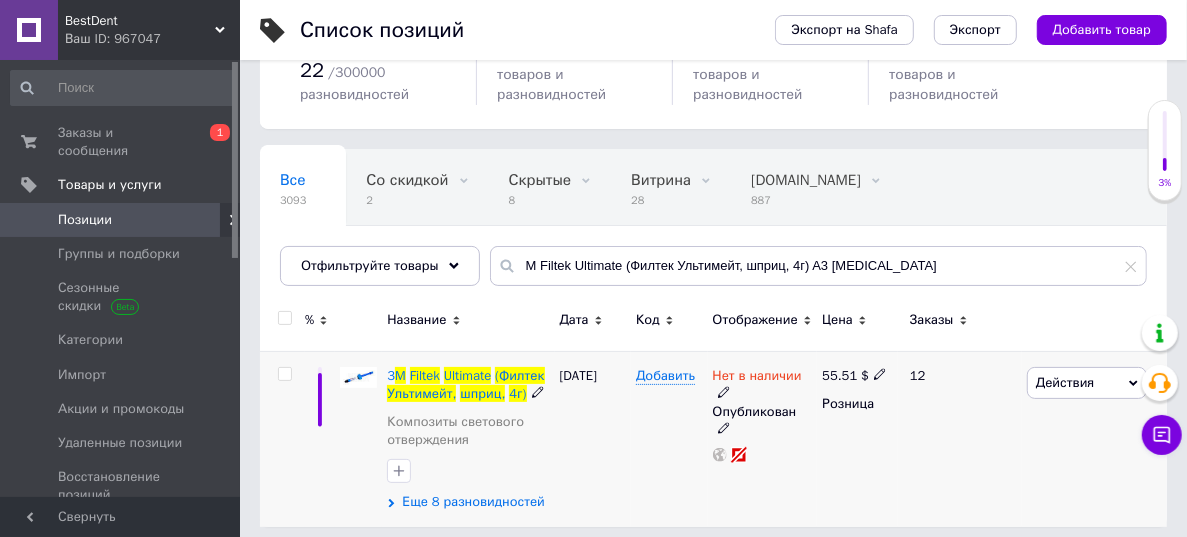click on "Еще 8 разновидностей" at bounding box center [473, 502] 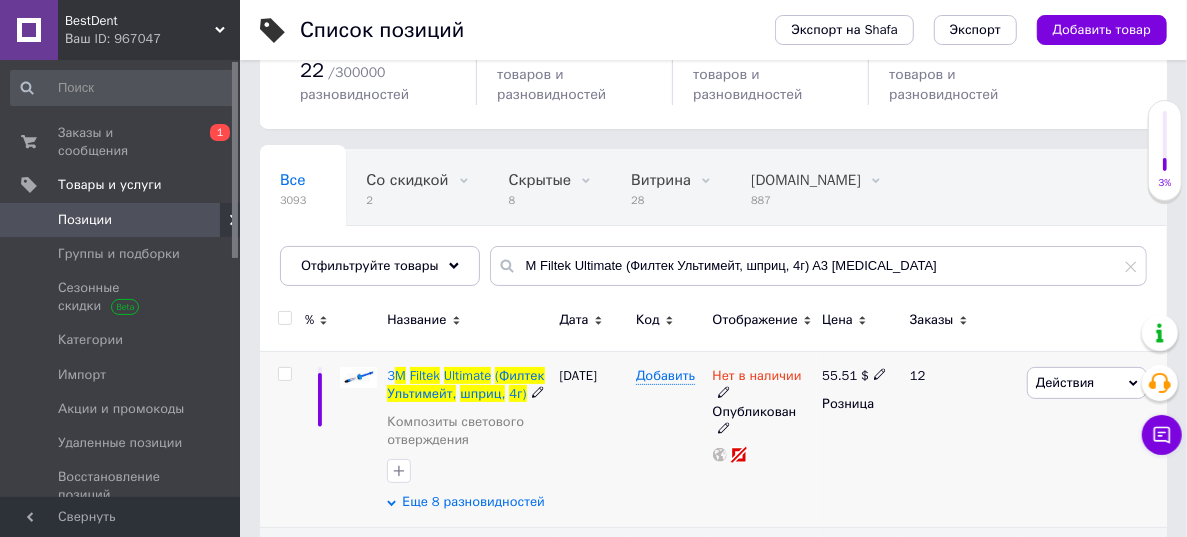 click on "Еще 8 разновидностей" at bounding box center (473, 502) 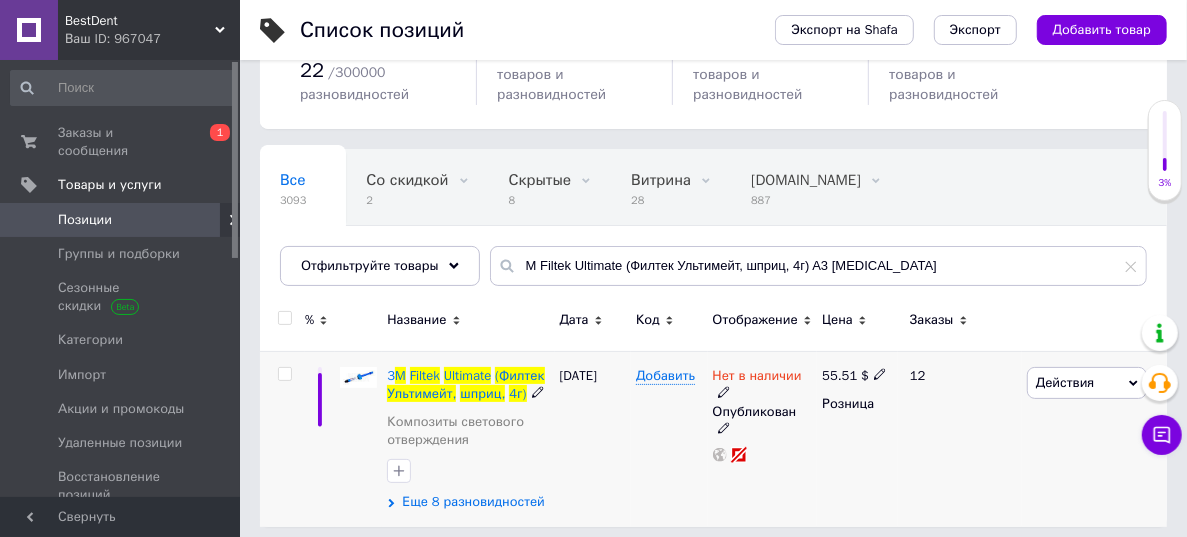 click on "Еще 8 разновидностей" at bounding box center (473, 502) 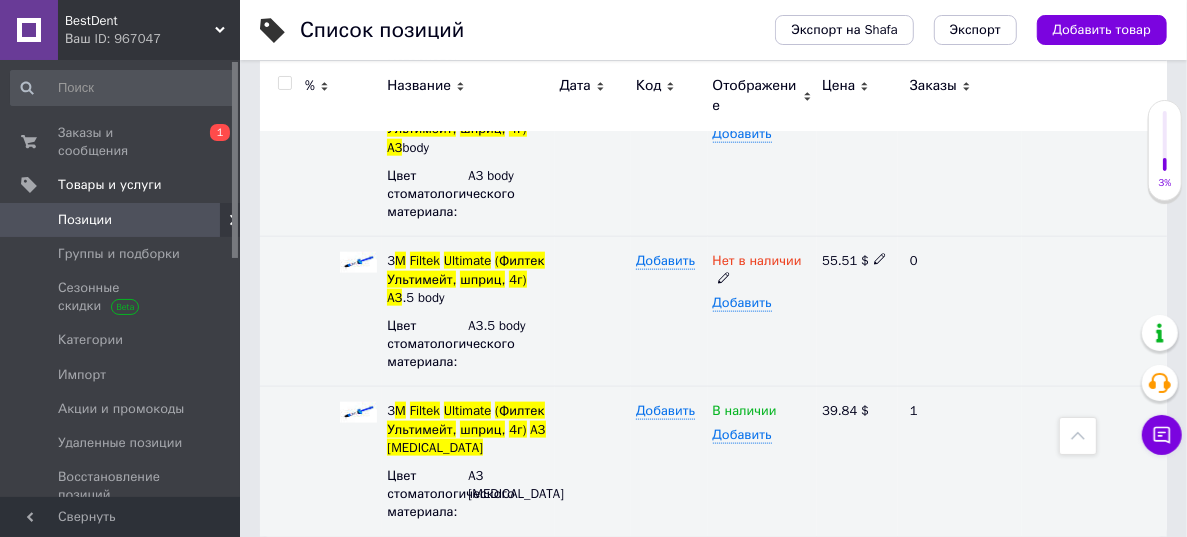 scroll, scrollTop: 1322, scrollLeft: 0, axis: vertical 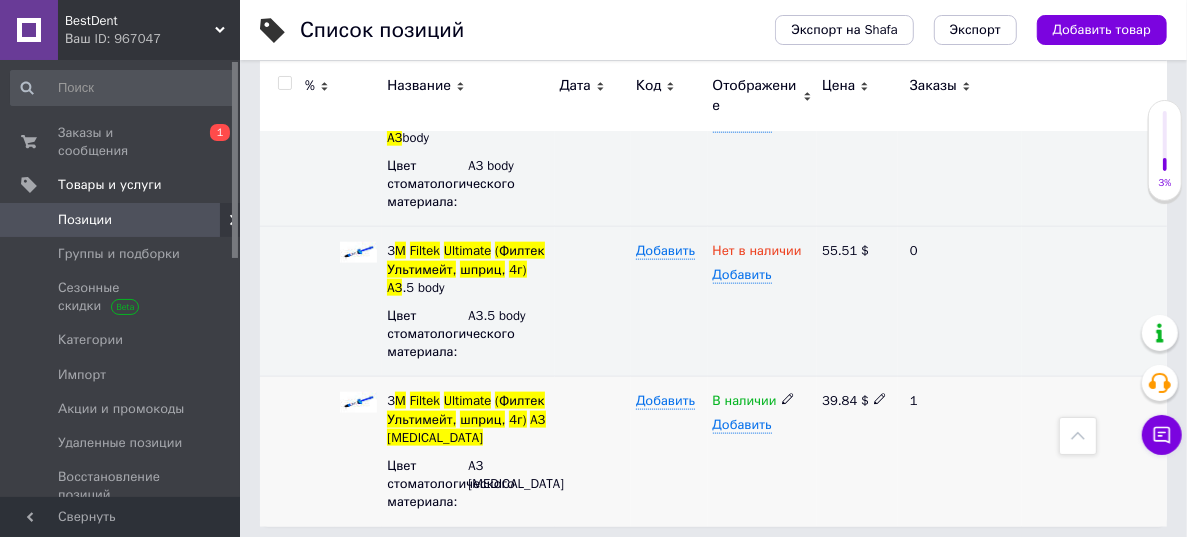 click 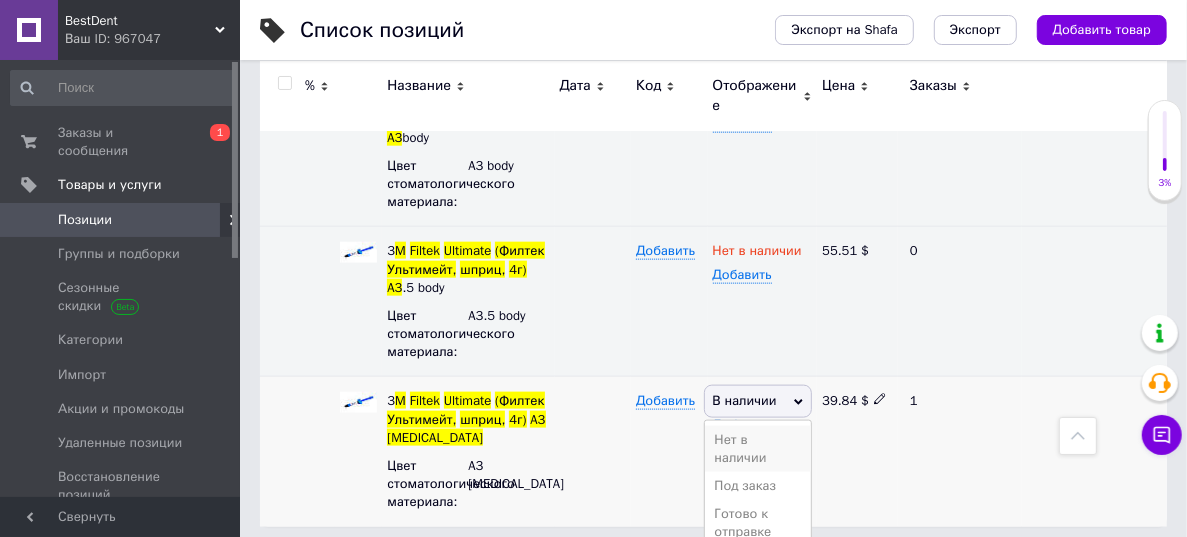 click on "Нет в наличии" at bounding box center [758, 449] 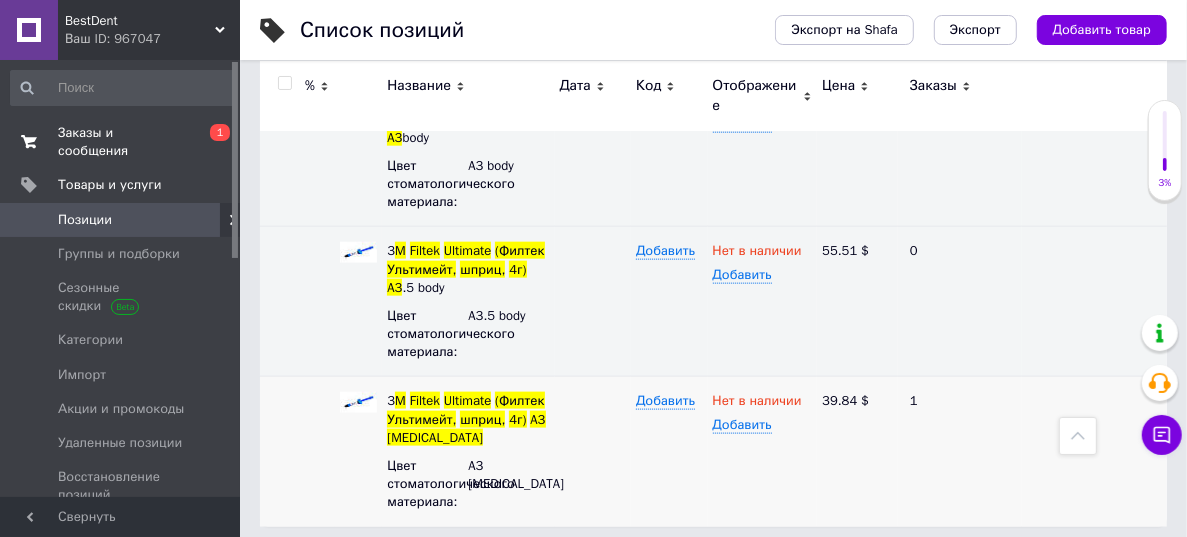 click on "Заказы и сообщения 0 1" at bounding box center (122, 142) 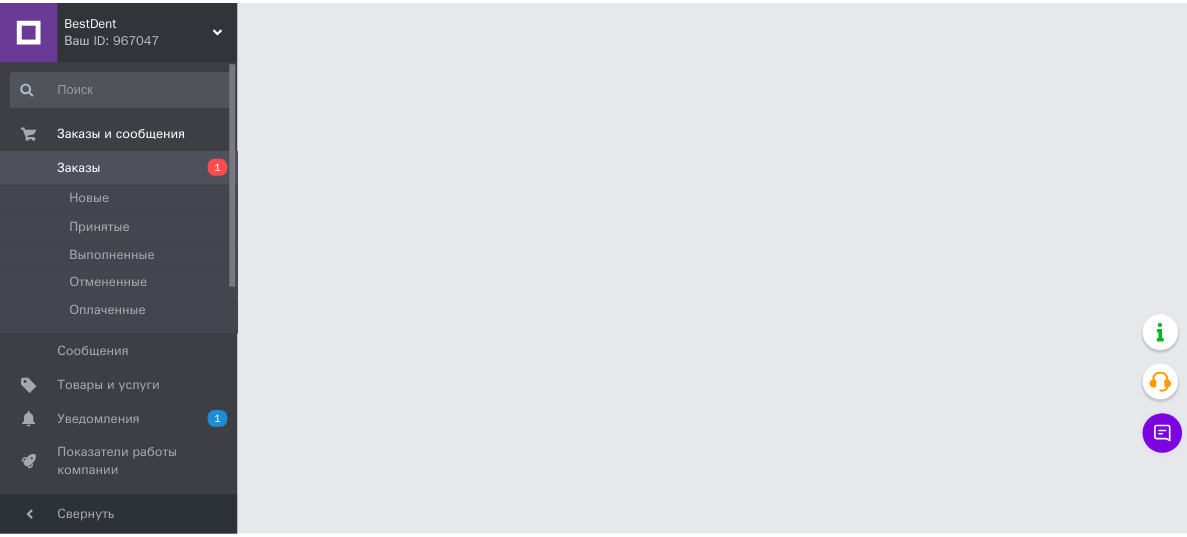 scroll, scrollTop: 0, scrollLeft: 0, axis: both 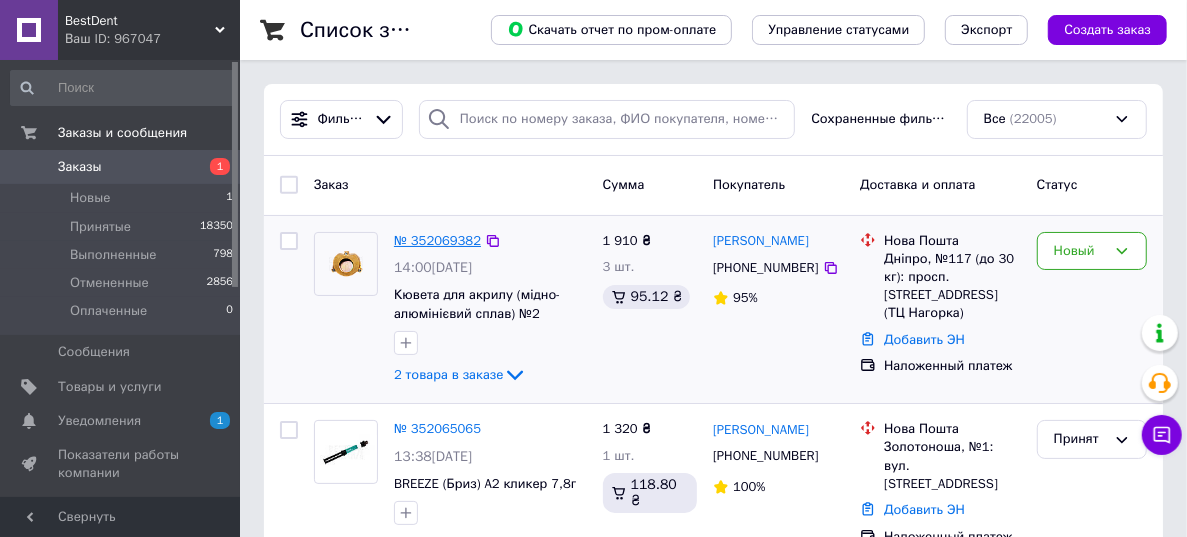 click on "№ 352069382" at bounding box center (437, 240) 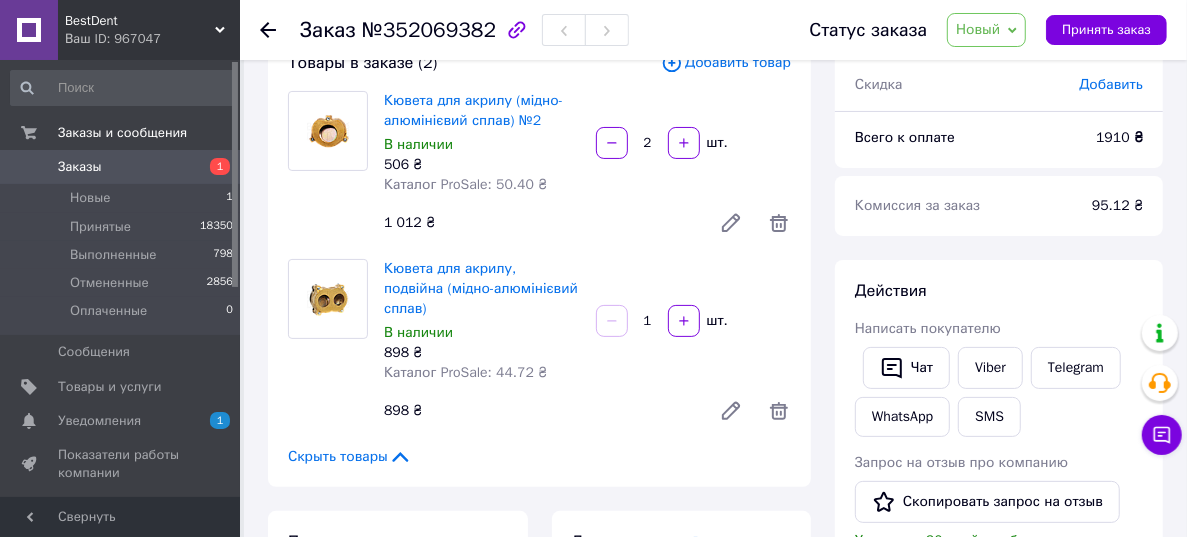 scroll, scrollTop: 181, scrollLeft: 0, axis: vertical 